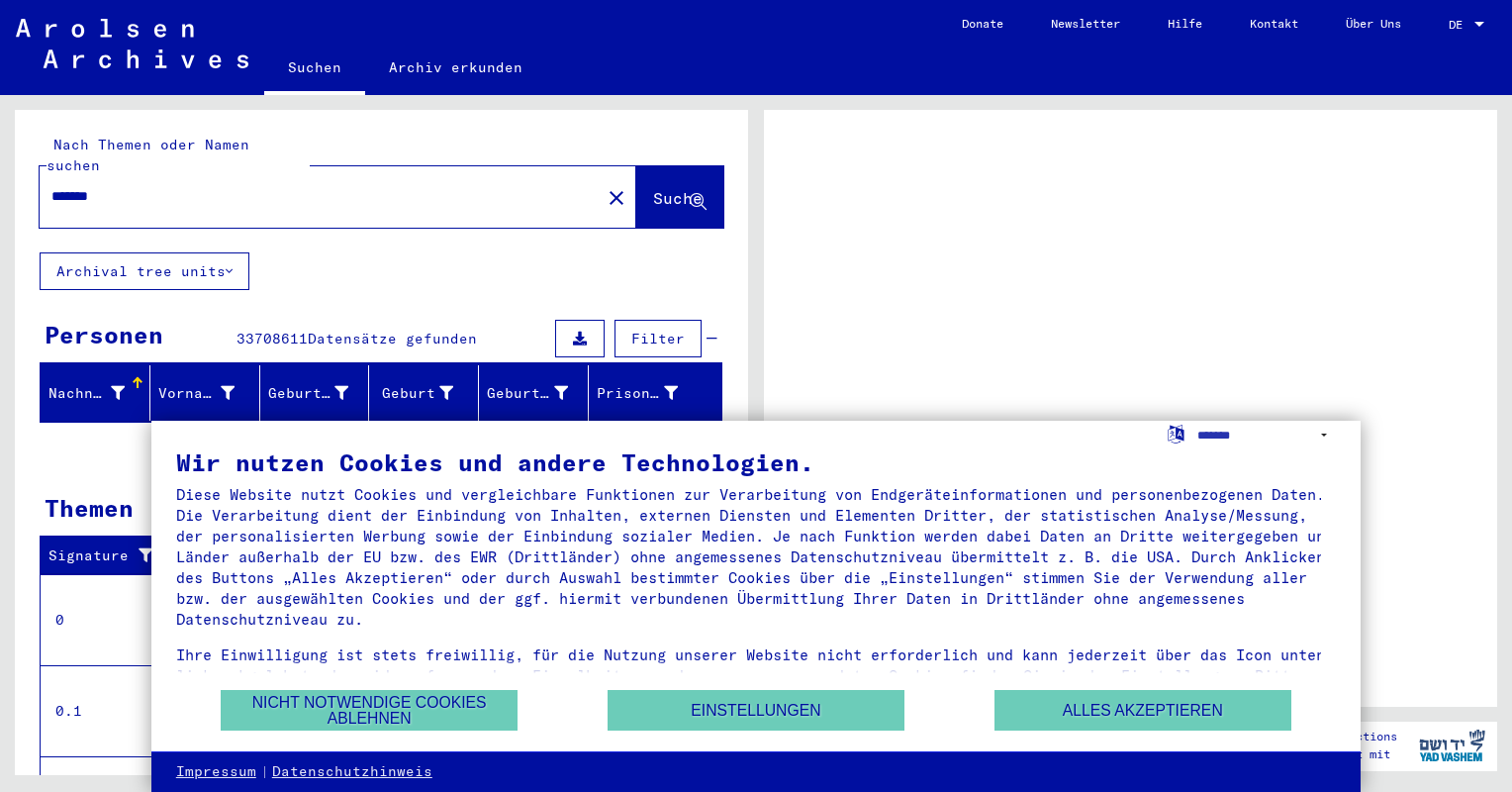 scroll, scrollTop: 0, scrollLeft: 0, axis: both 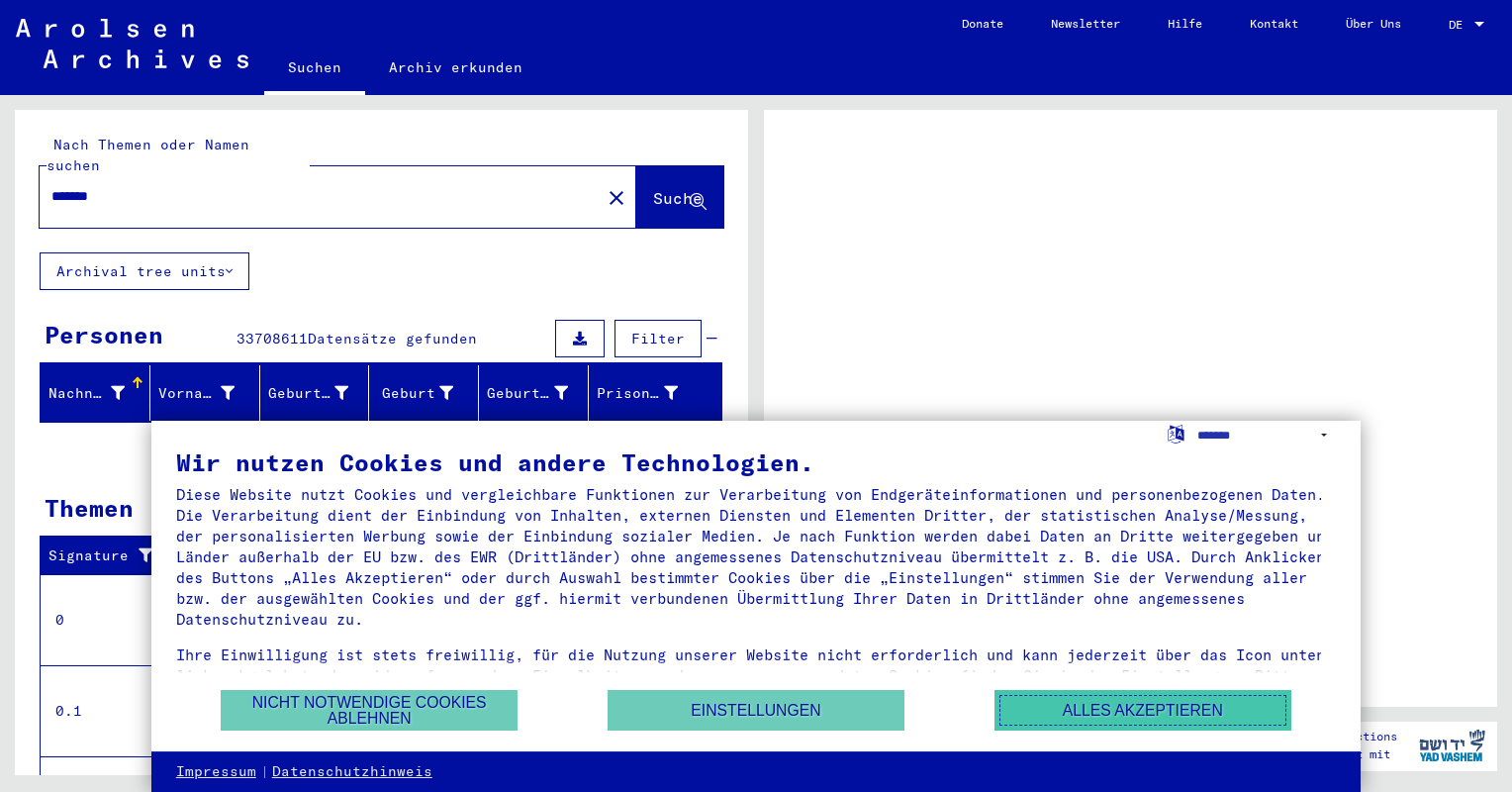 click on "Alles akzeptieren" at bounding box center (1143, 710) 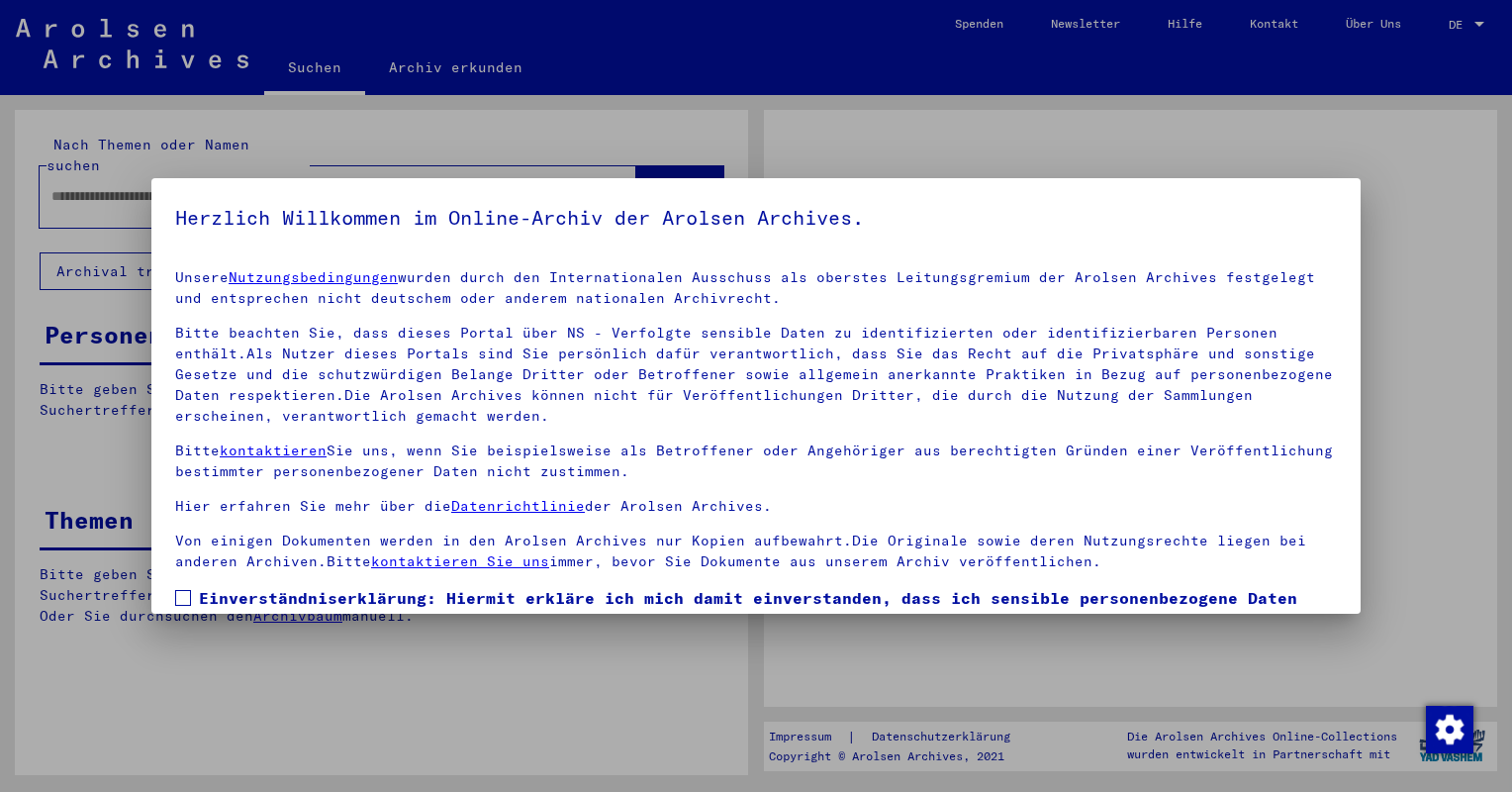 type on "*******" 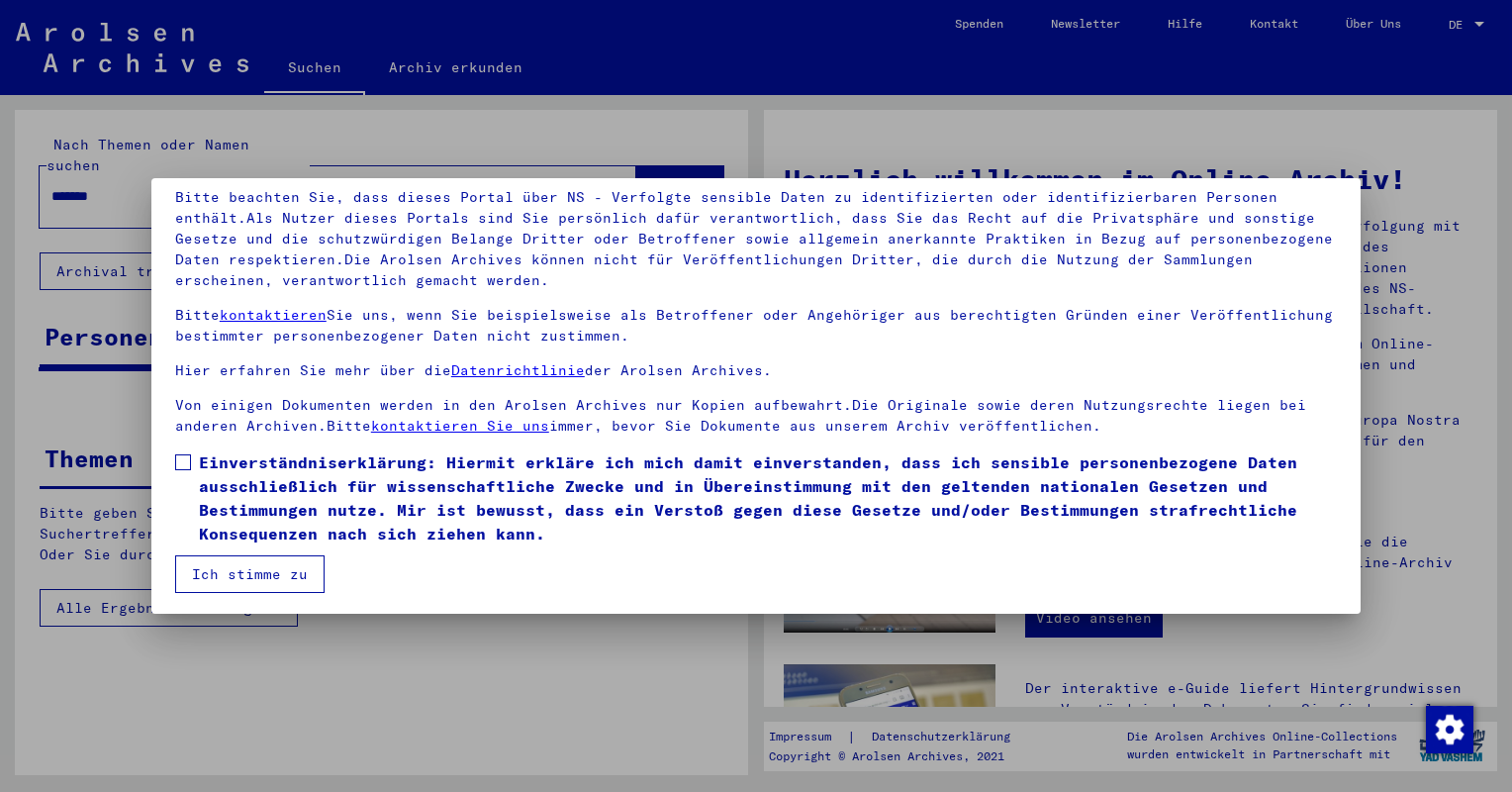 scroll, scrollTop: 139, scrollLeft: 0, axis: vertical 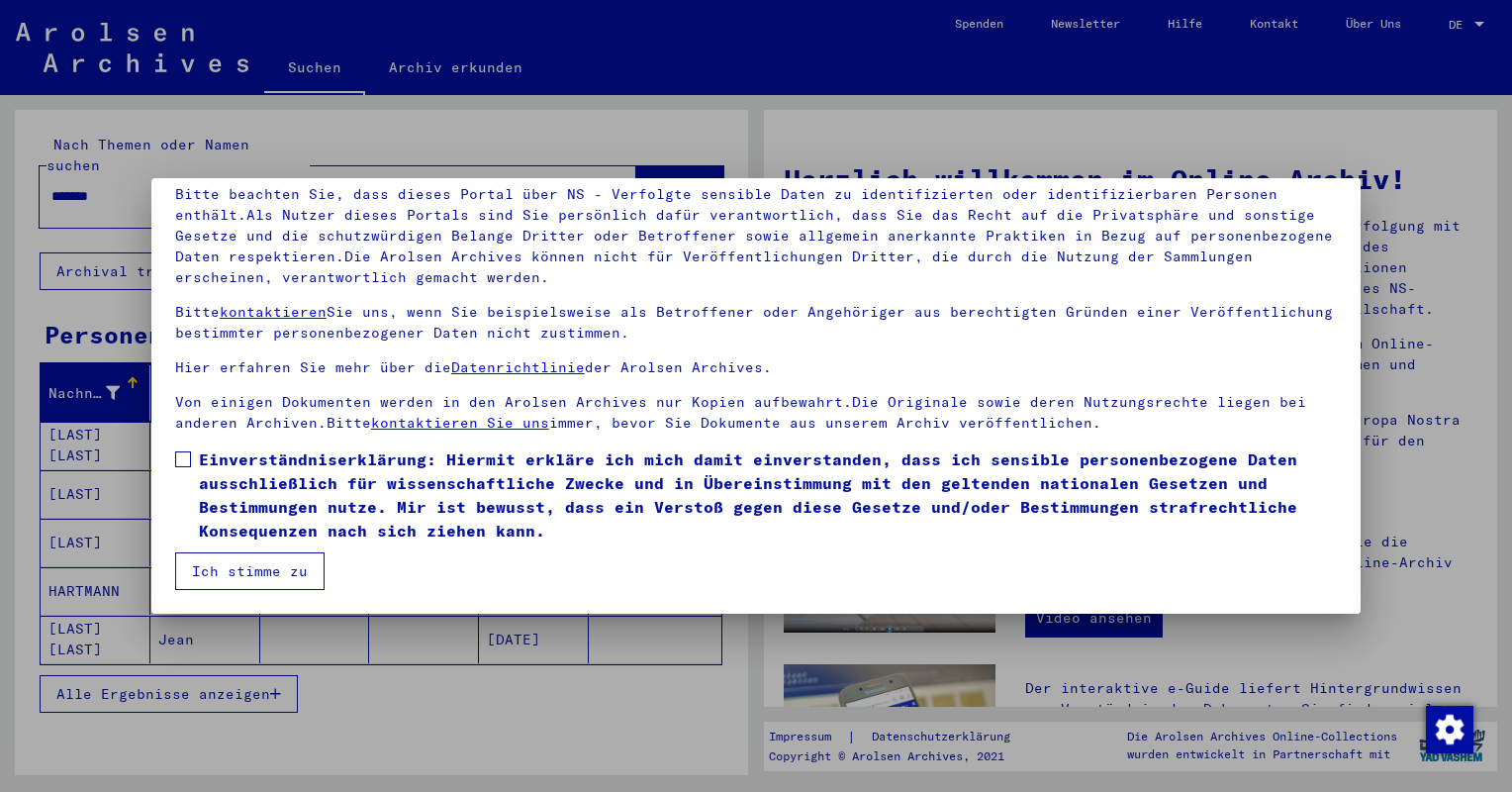 click on "Einverständniserklärung: Hiermit erkläre ich mich damit einverstanden, dass ich sensible personenbezogene Daten ausschließlich für wissenschaftliche Zwecke und in Übereinstimmung mit den geltenden nationalen Gesetzen und Bestimmungen nutze. Mir ist bewusst, dass ein Verstoß gegen diese Gesetze und/oder Bestimmungen strafrechtliche Konsequenzen nach sich ziehen kann." at bounding box center [768, 495] 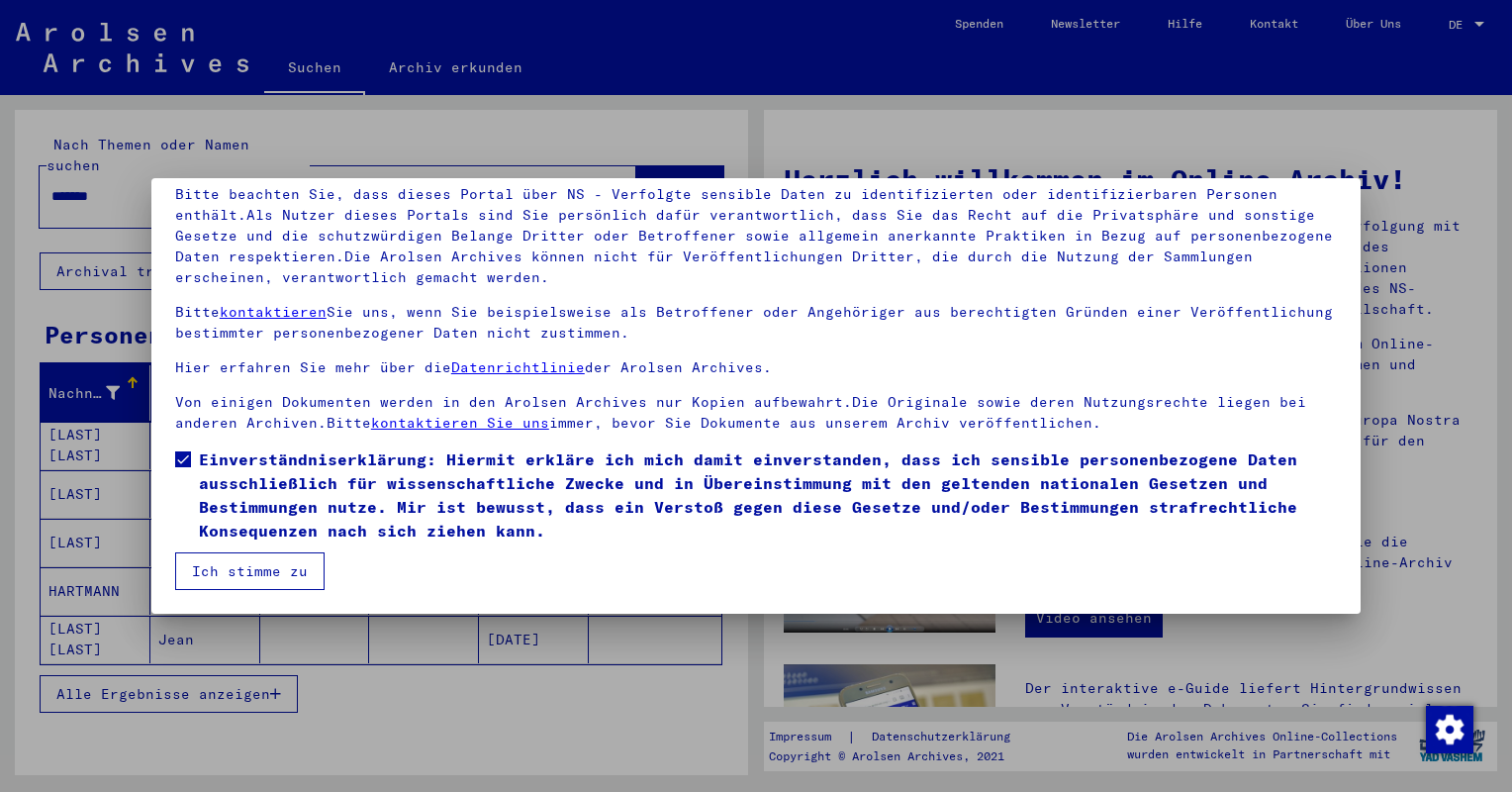 click on "Ich stimme zu" at bounding box center (249, 571) 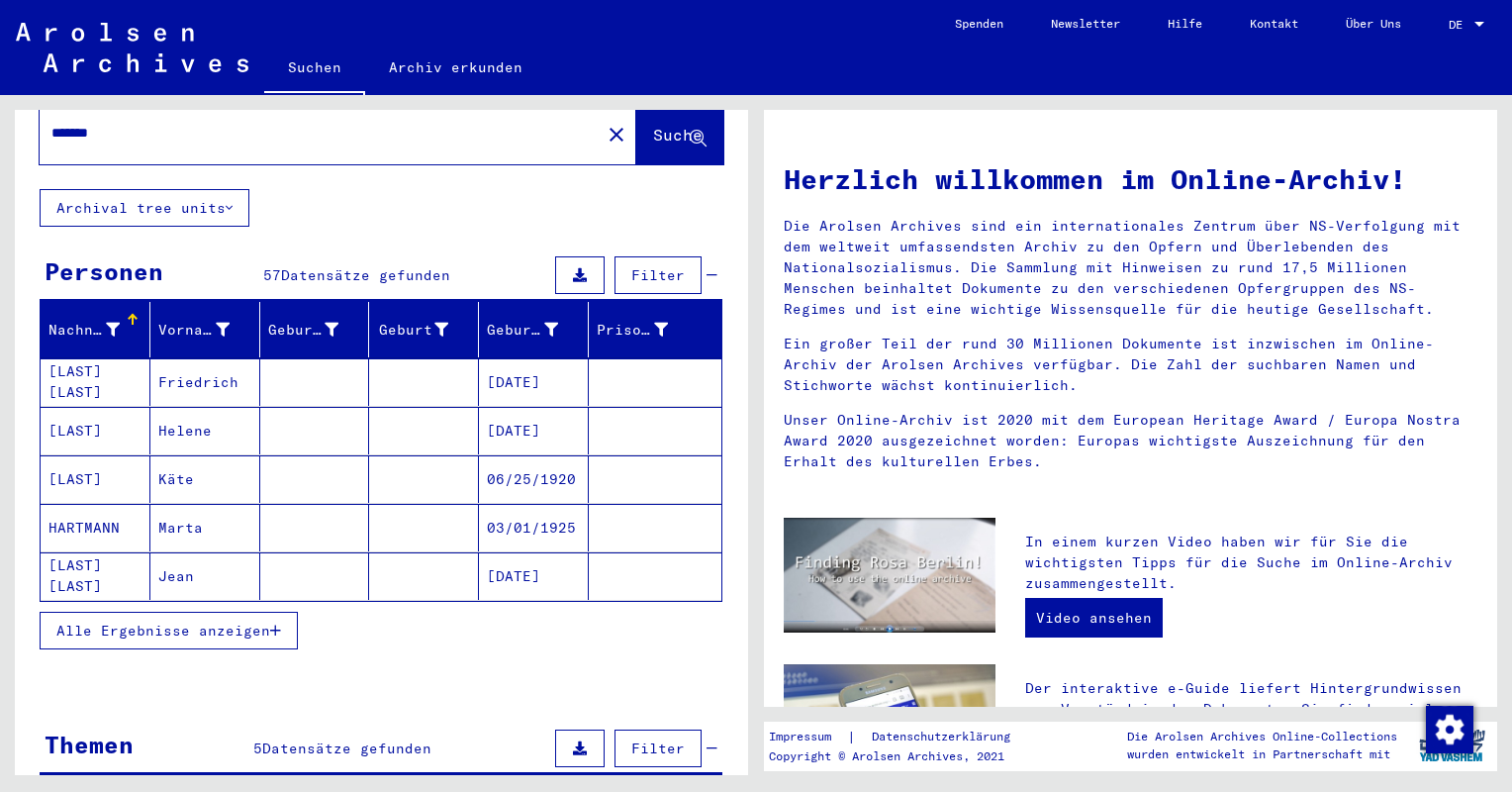 scroll, scrollTop: 99, scrollLeft: 0, axis: vertical 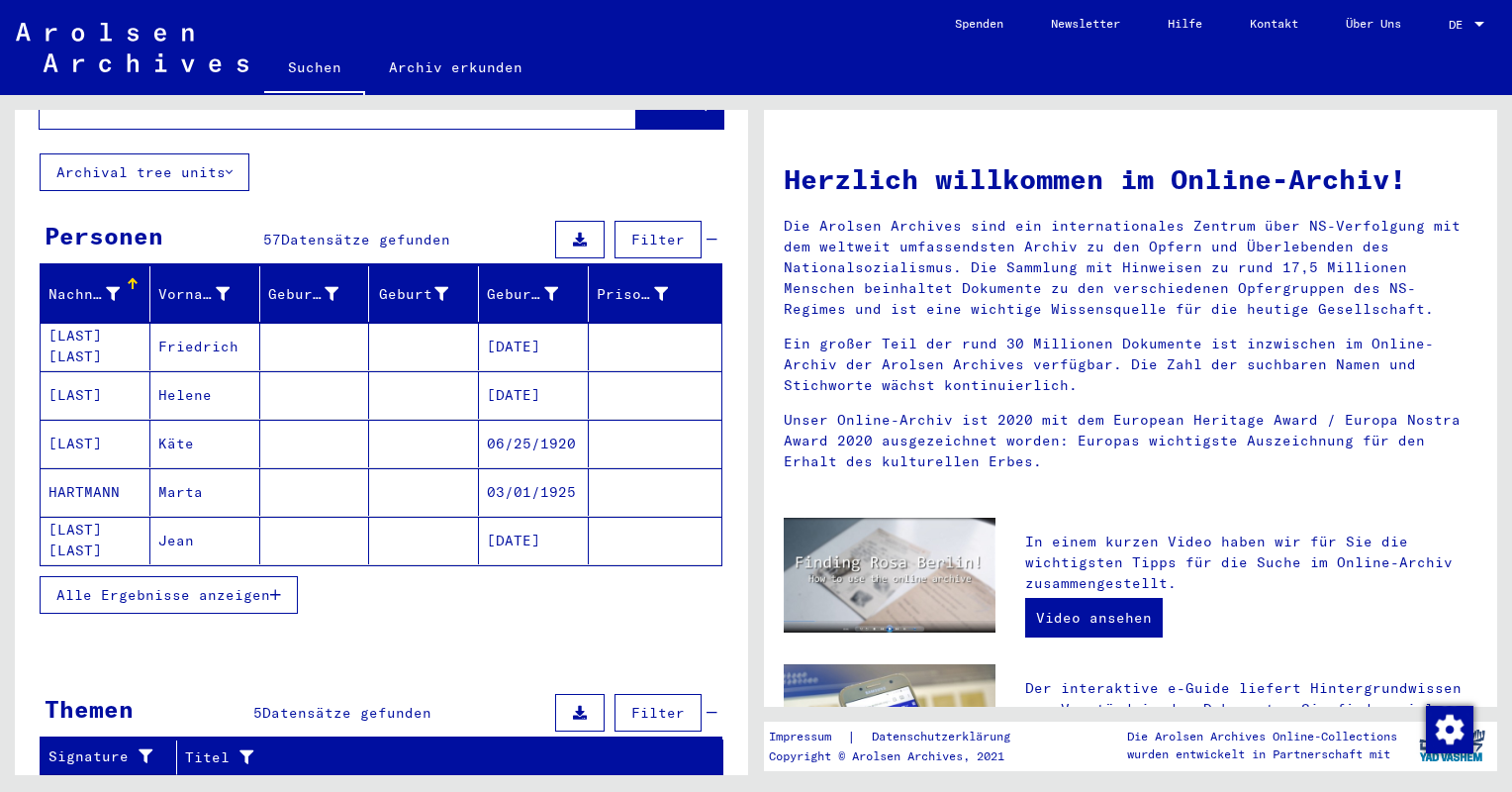 click on "Alle Ergebnisse anzeigen" at bounding box center [168, 595] 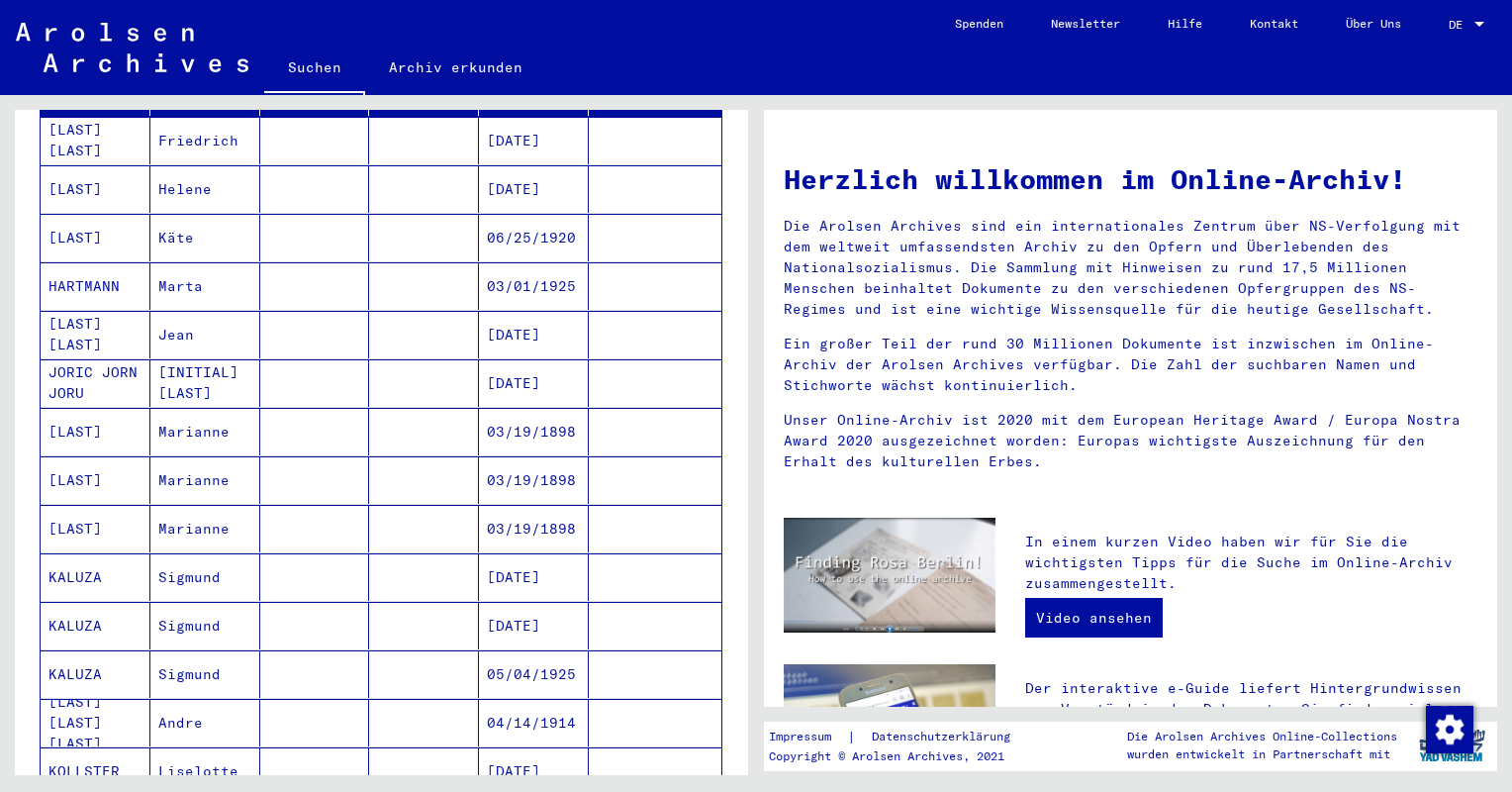 scroll, scrollTop: 0, scrollLeft: 0, axis: both 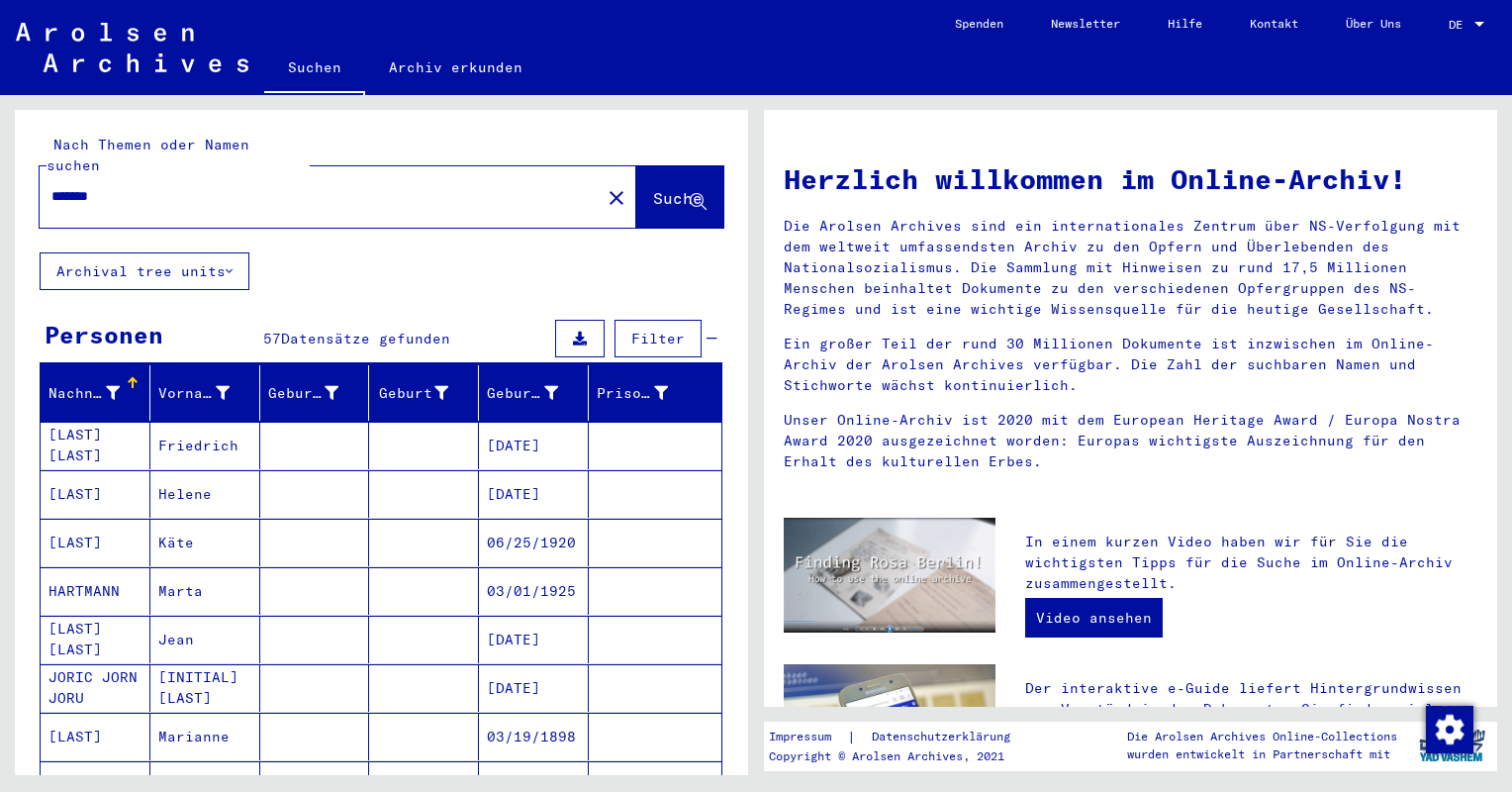 click on "Friedrich" at bounding box center (205, 494) 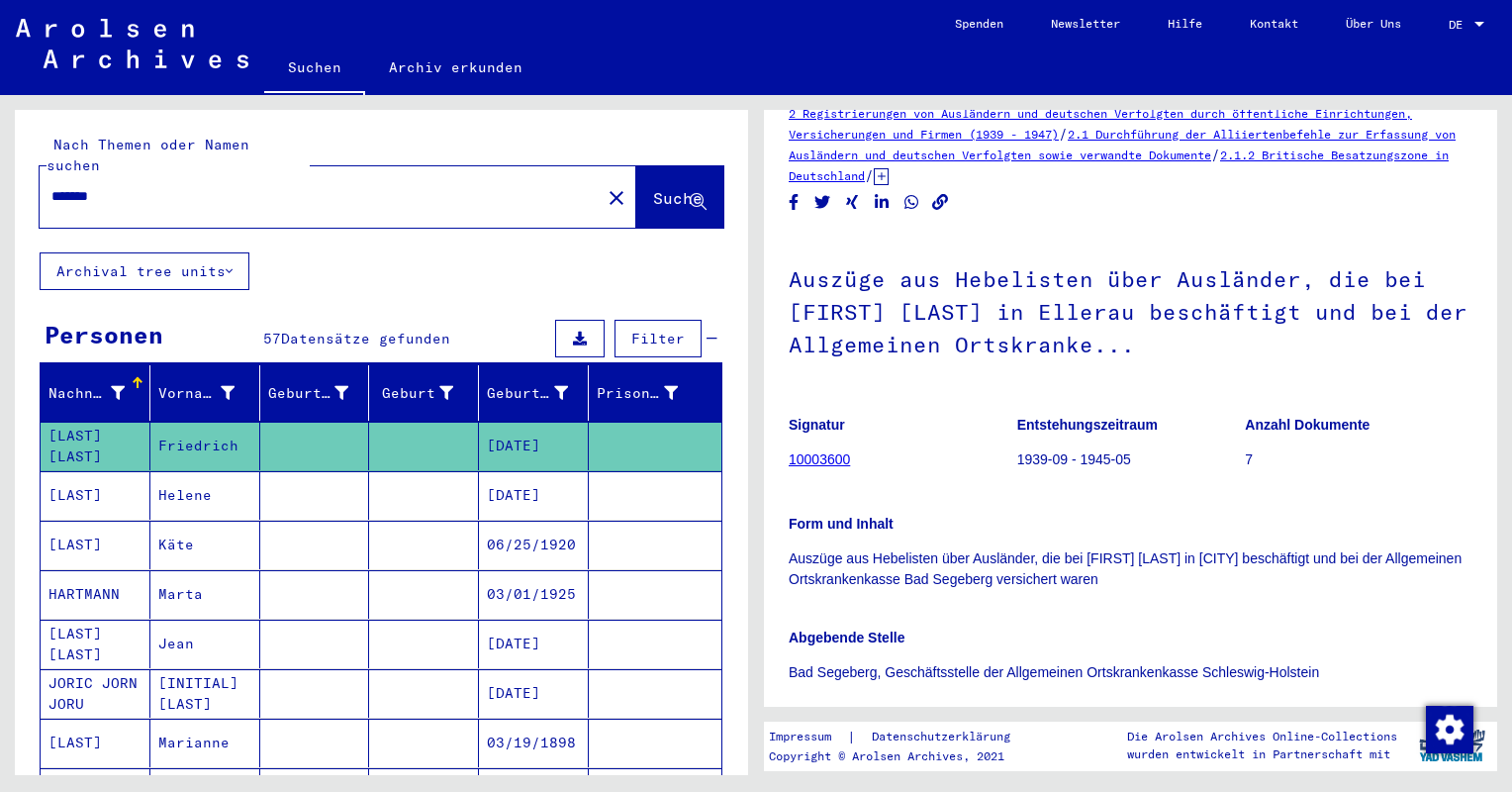 scroll, scrollTop: 0, scrollLeft: 0, axis: both 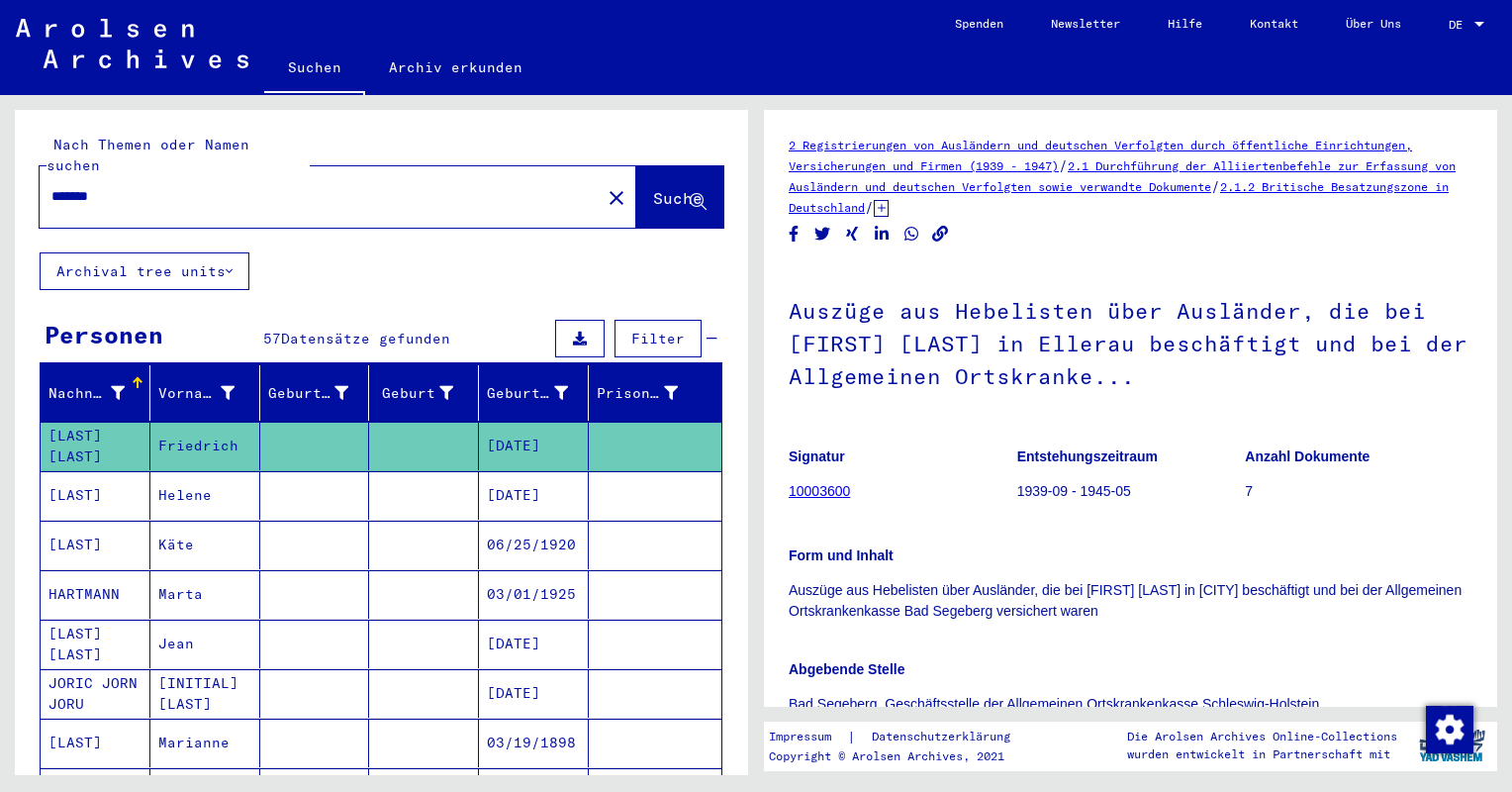 click on "10003600" 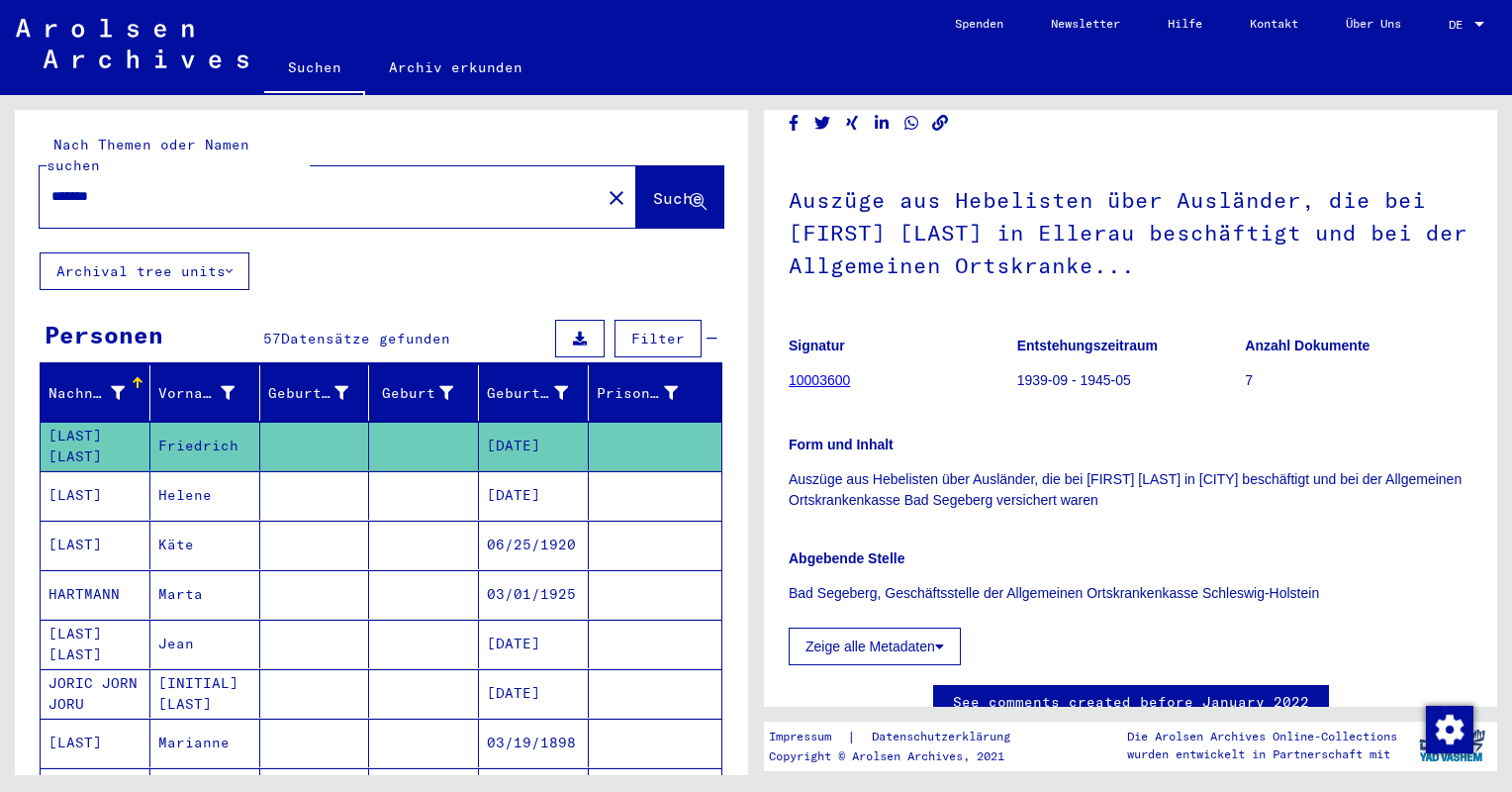 scroll, scrollTop: 297, scrollLeft: 0, axis: vertical 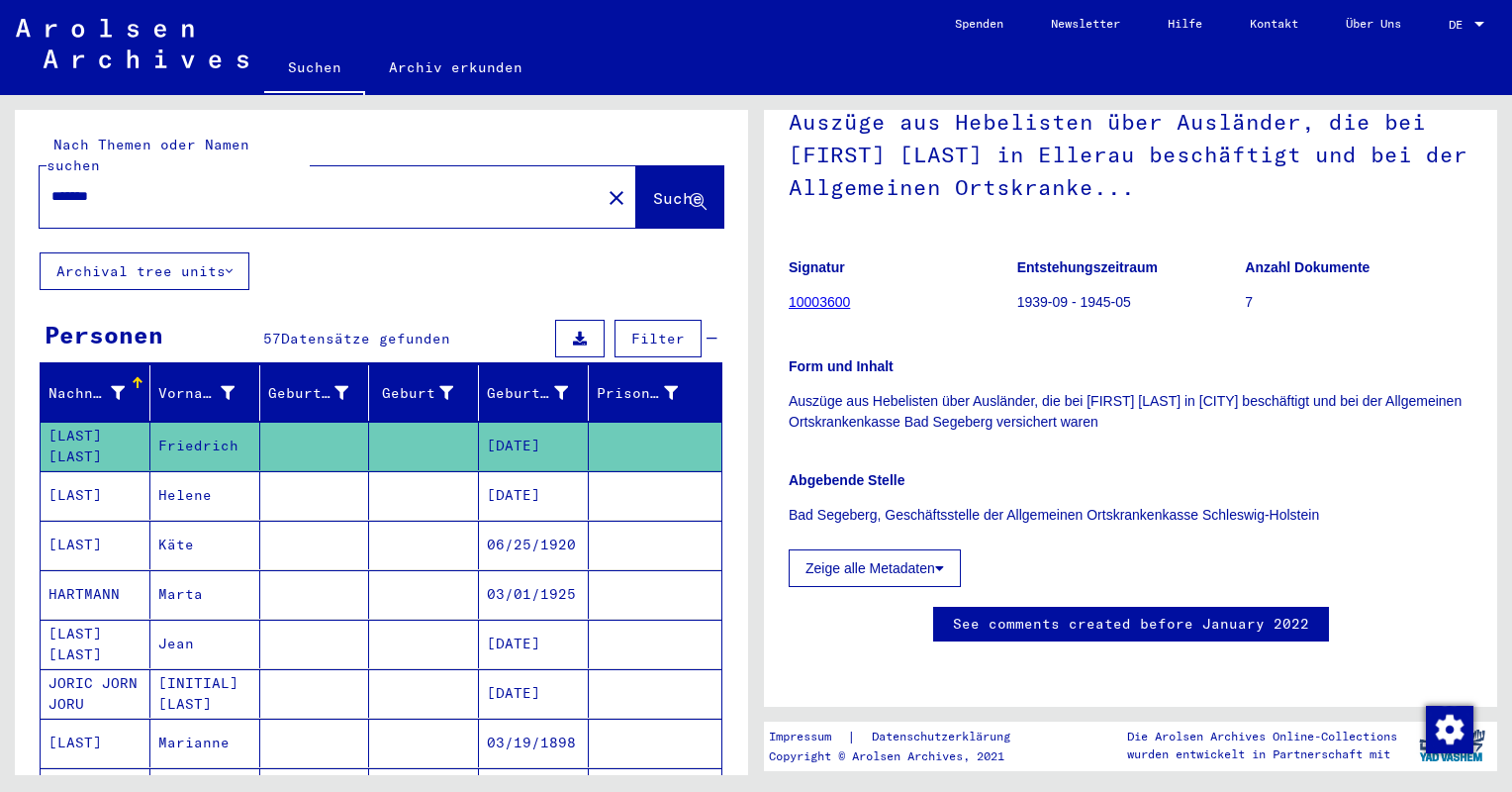click on "Zeige alle Metadaten" 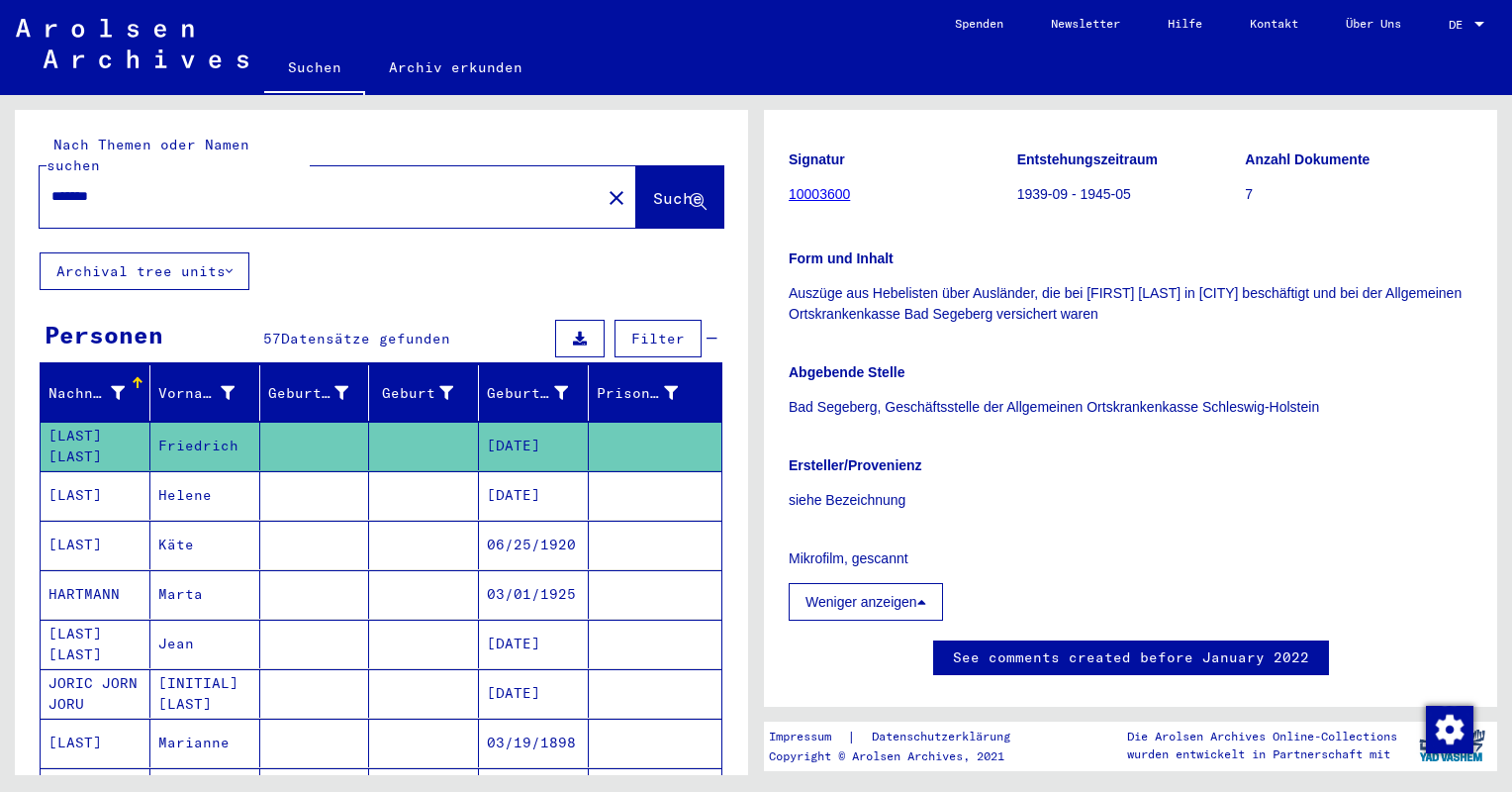scroll, scrollTop: 297, scrollLeft: 0, axis: vertical 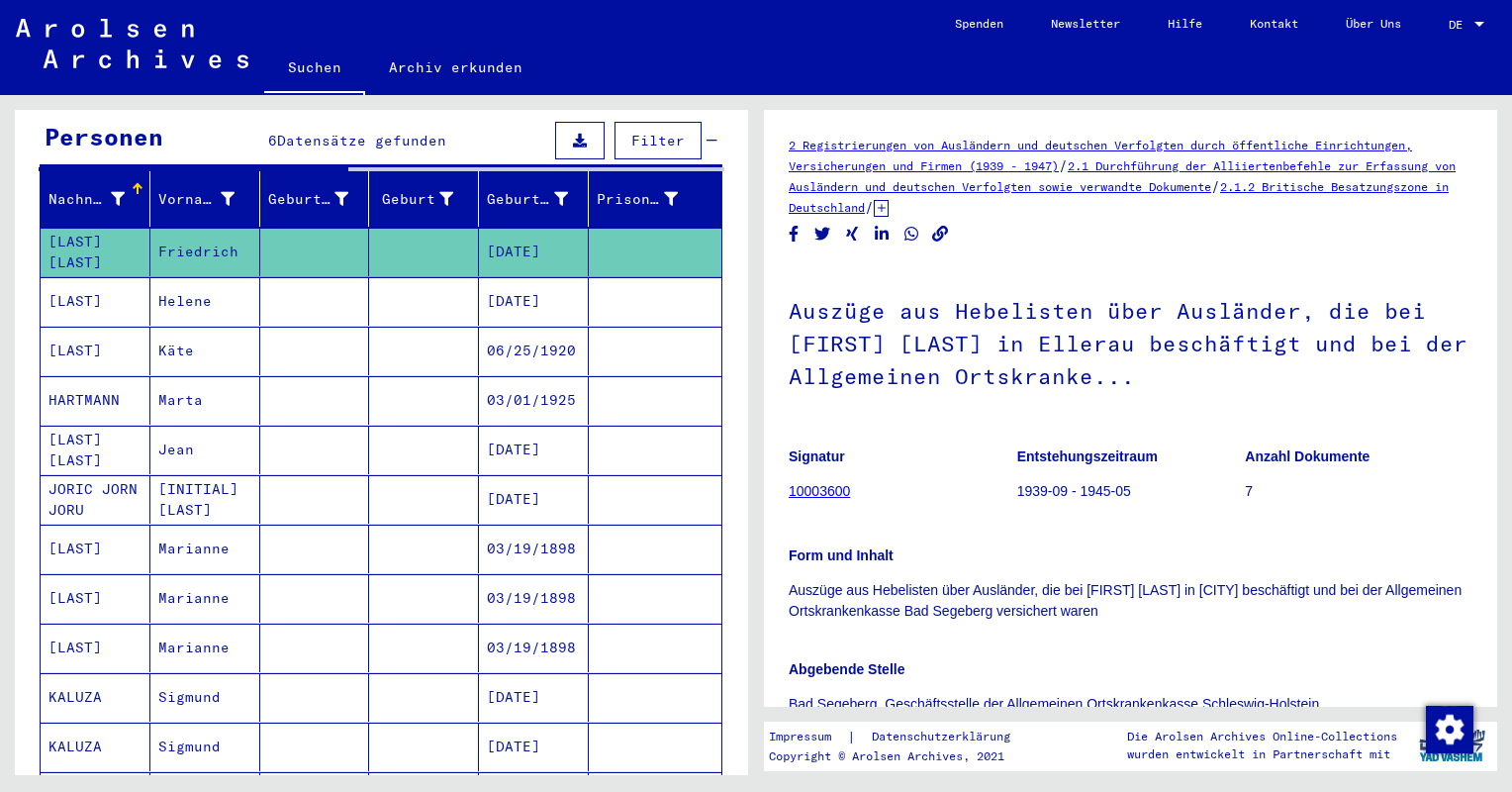click on "Helene" at bounding box center [205, 350] 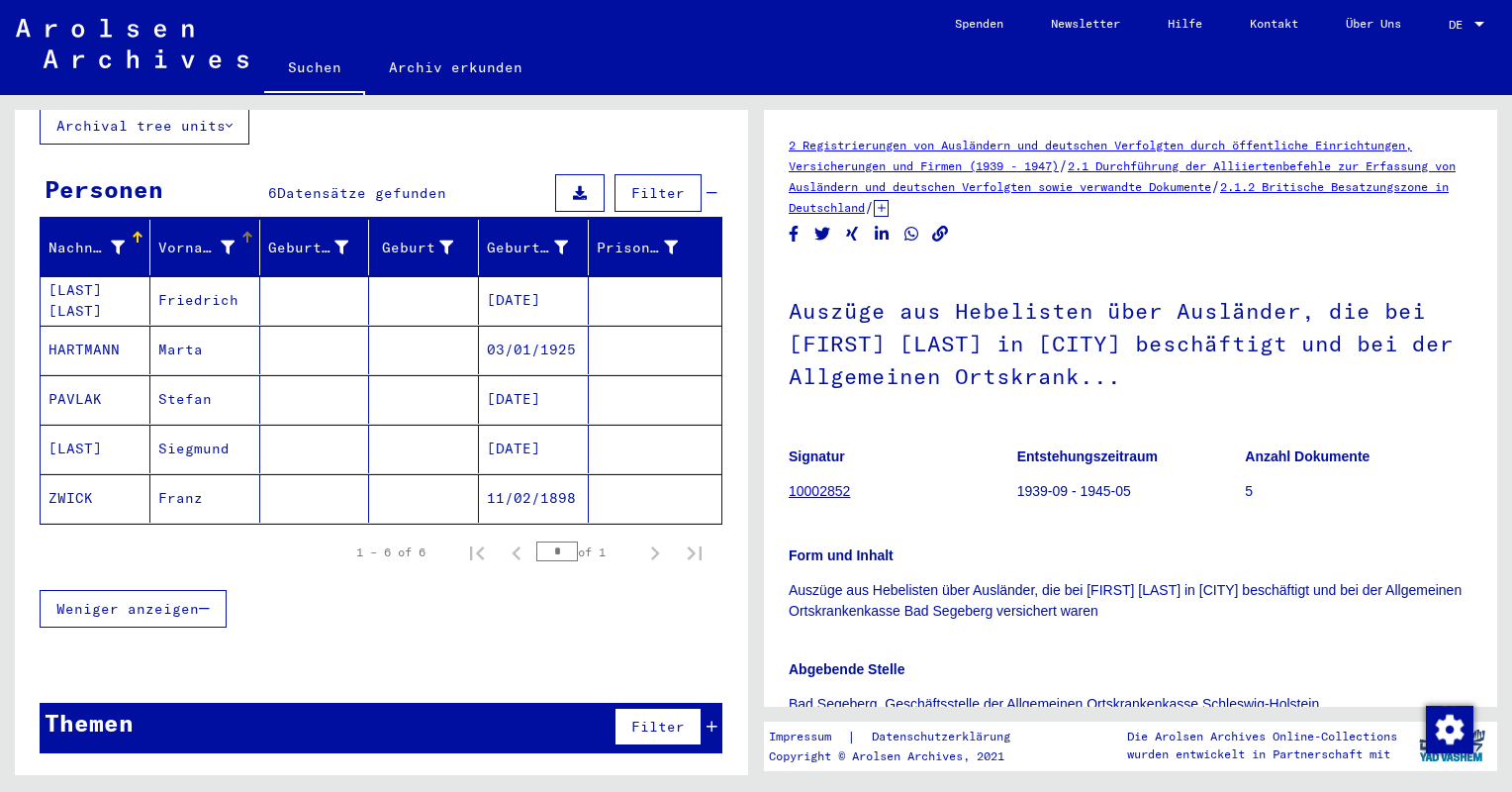 scroll, scrollTop: 119, scrollLeft: 0, axis: vertical 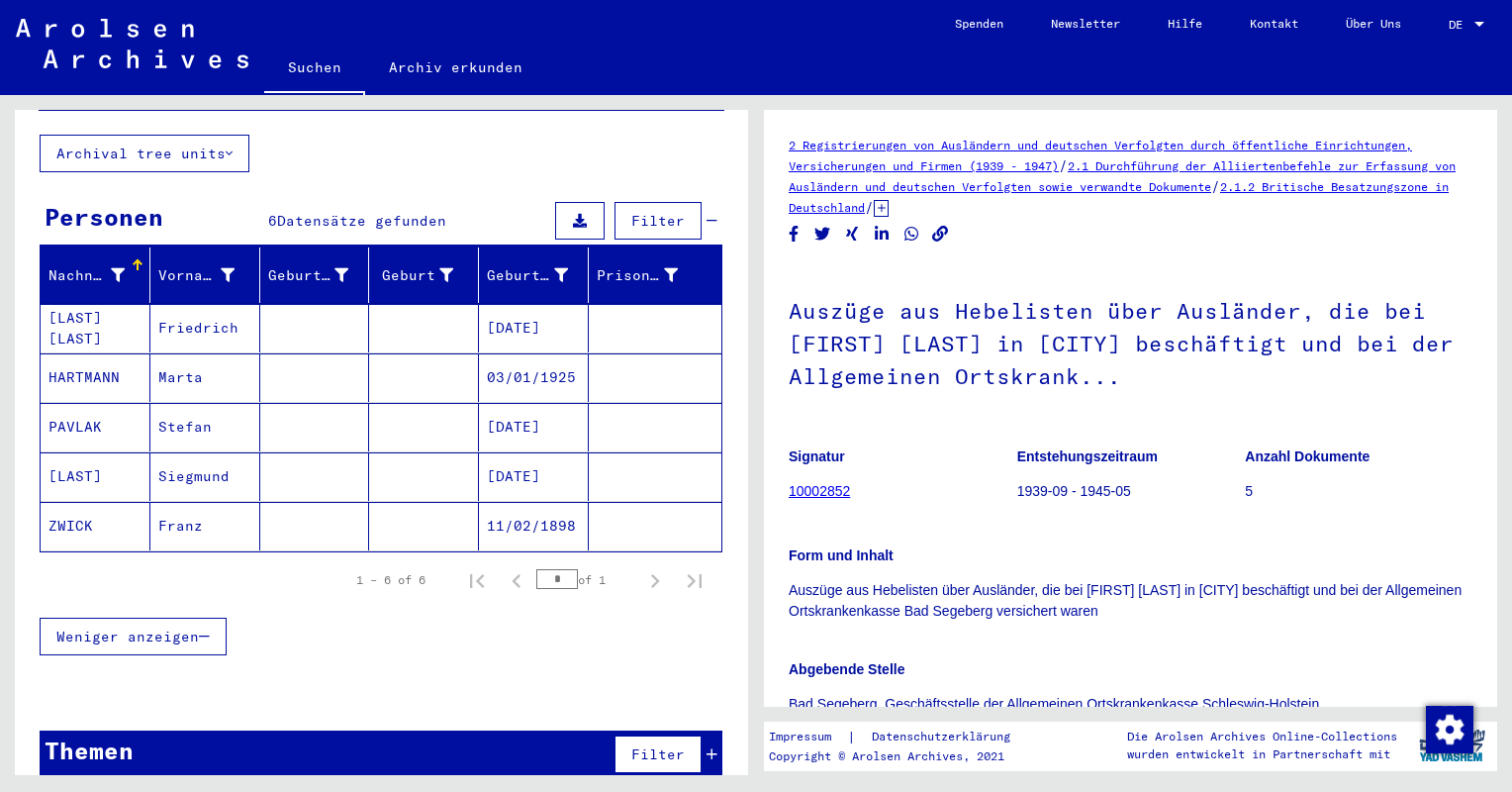 click on "Friedrich" at bounding box center (205, 377) 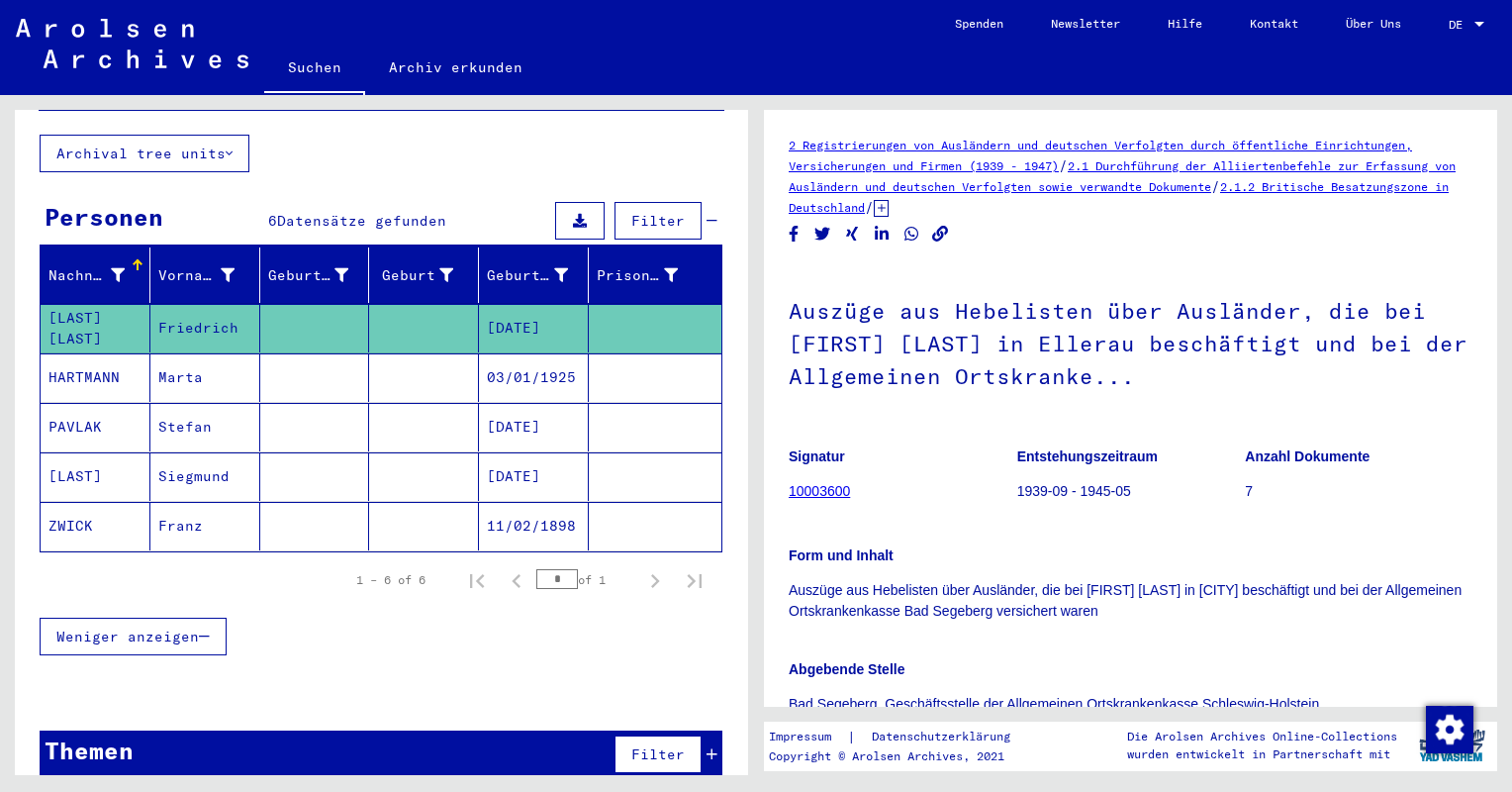 scroll, scrollTop: 0, scrollLeft: 0, axis: both 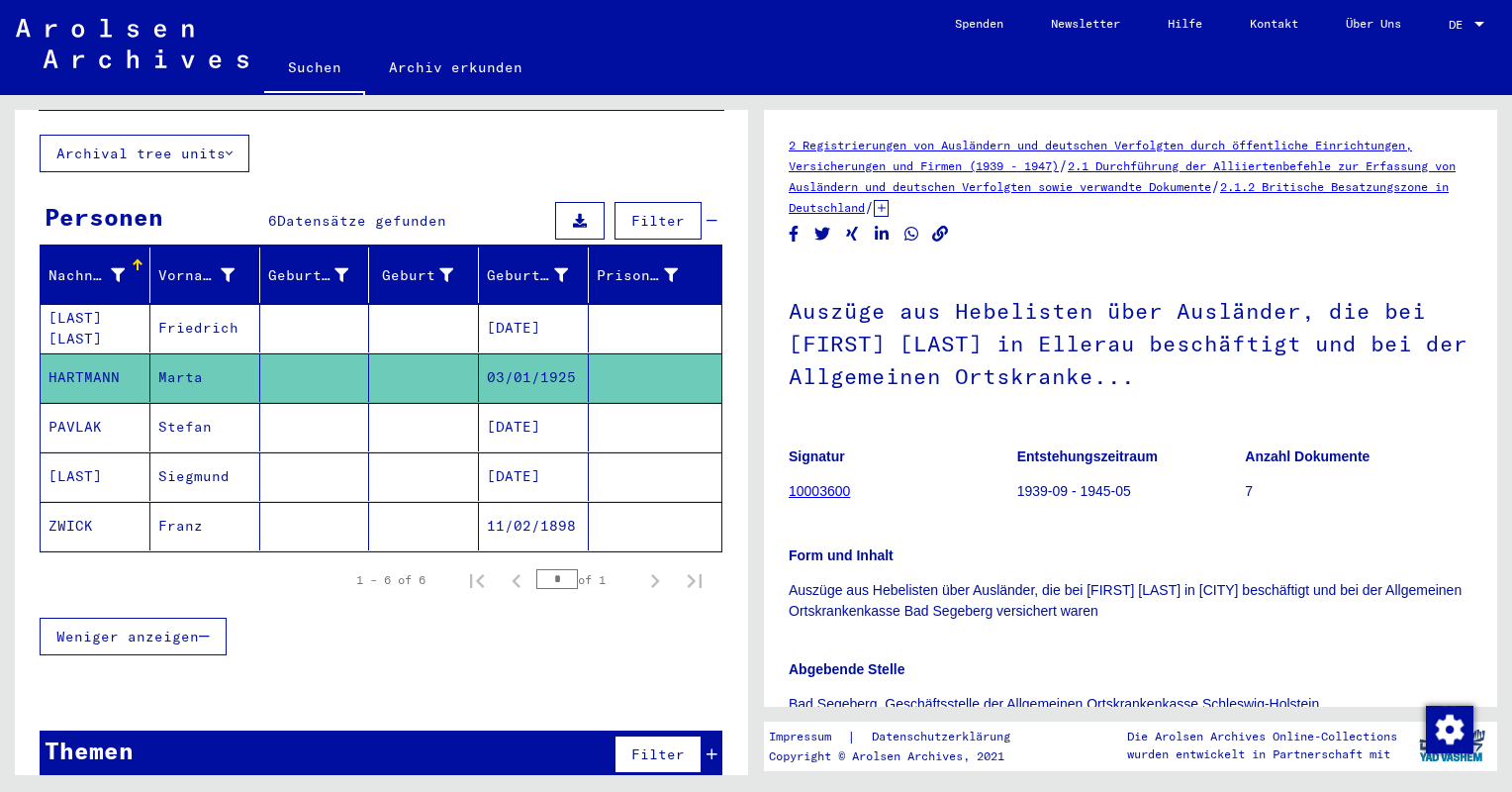 click on "Stefan" at bounding box center [205, 476] 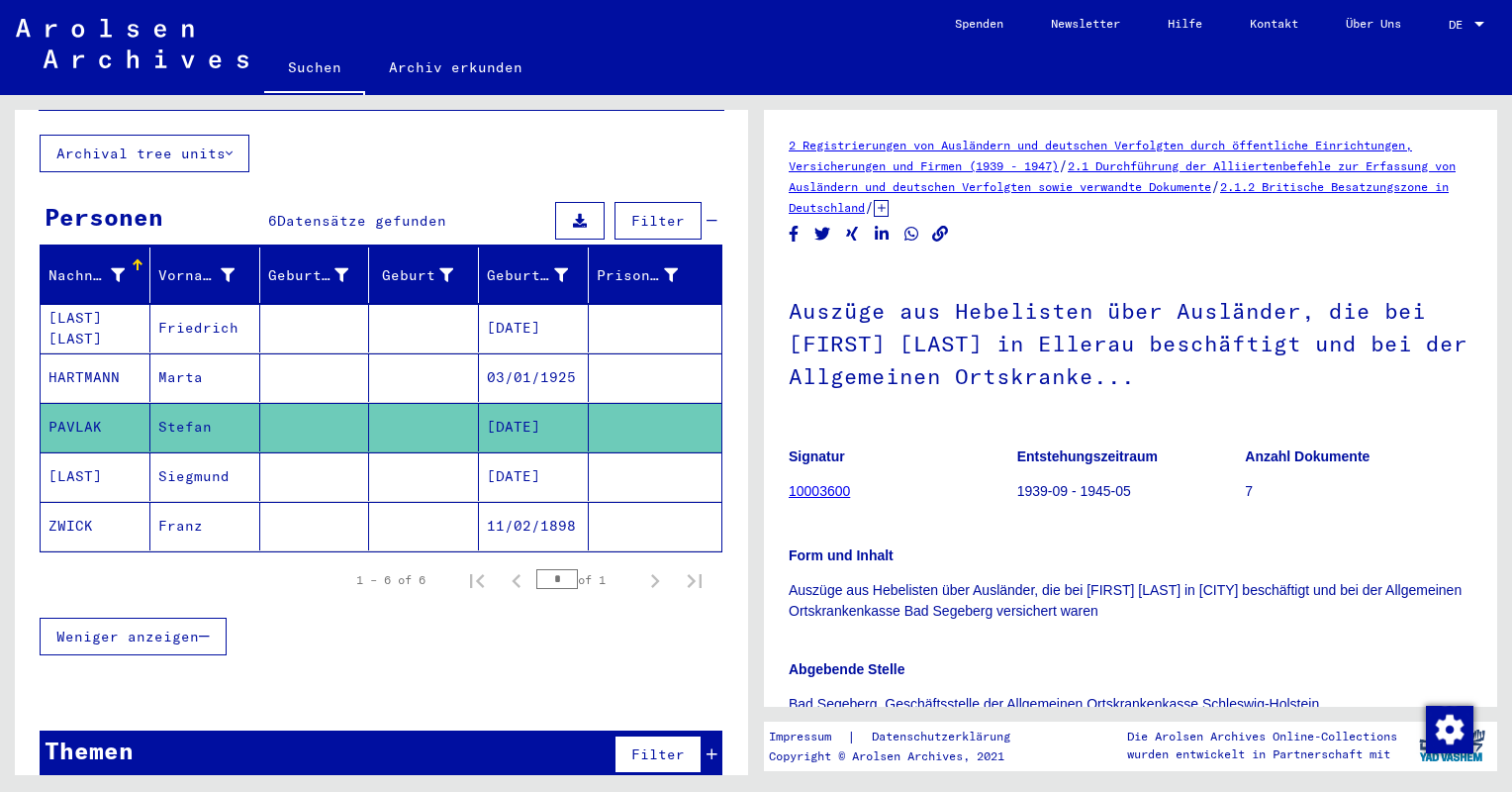 click on "Siegmund" at bounding box center [205, 526] 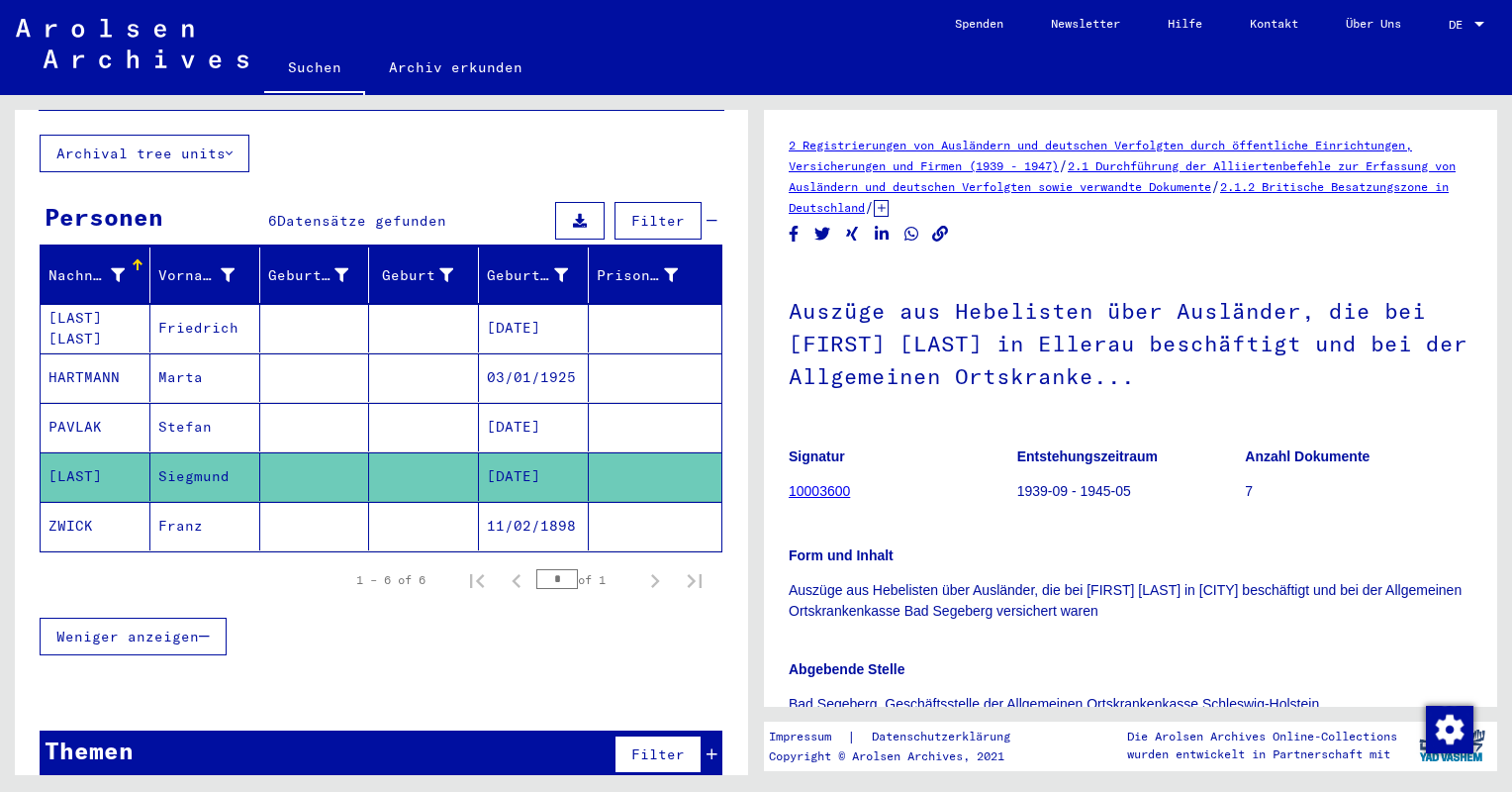 click on "Franz" 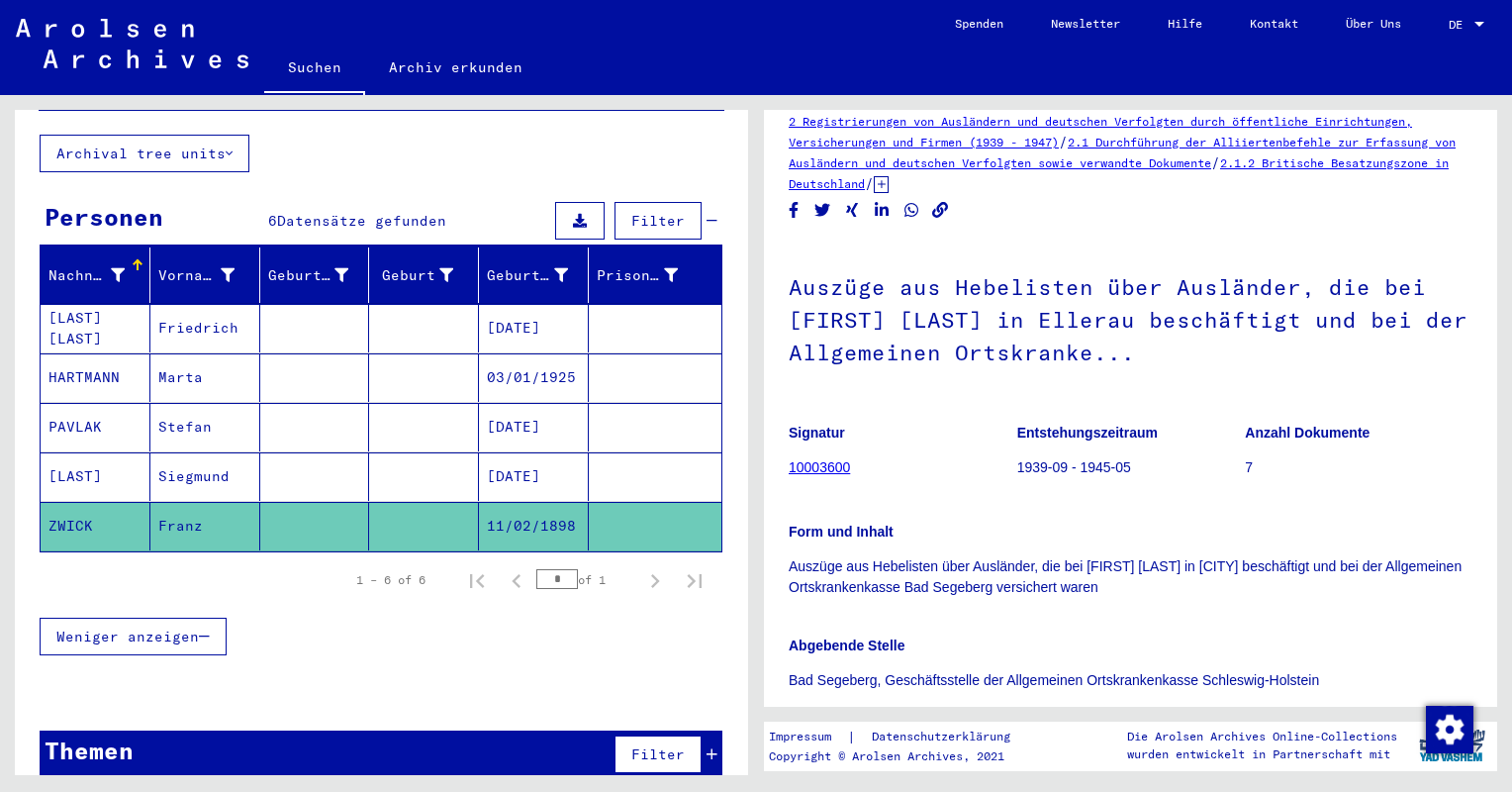 scroll, scrollTop: 4, scrollLeft: 0, axis: vertical 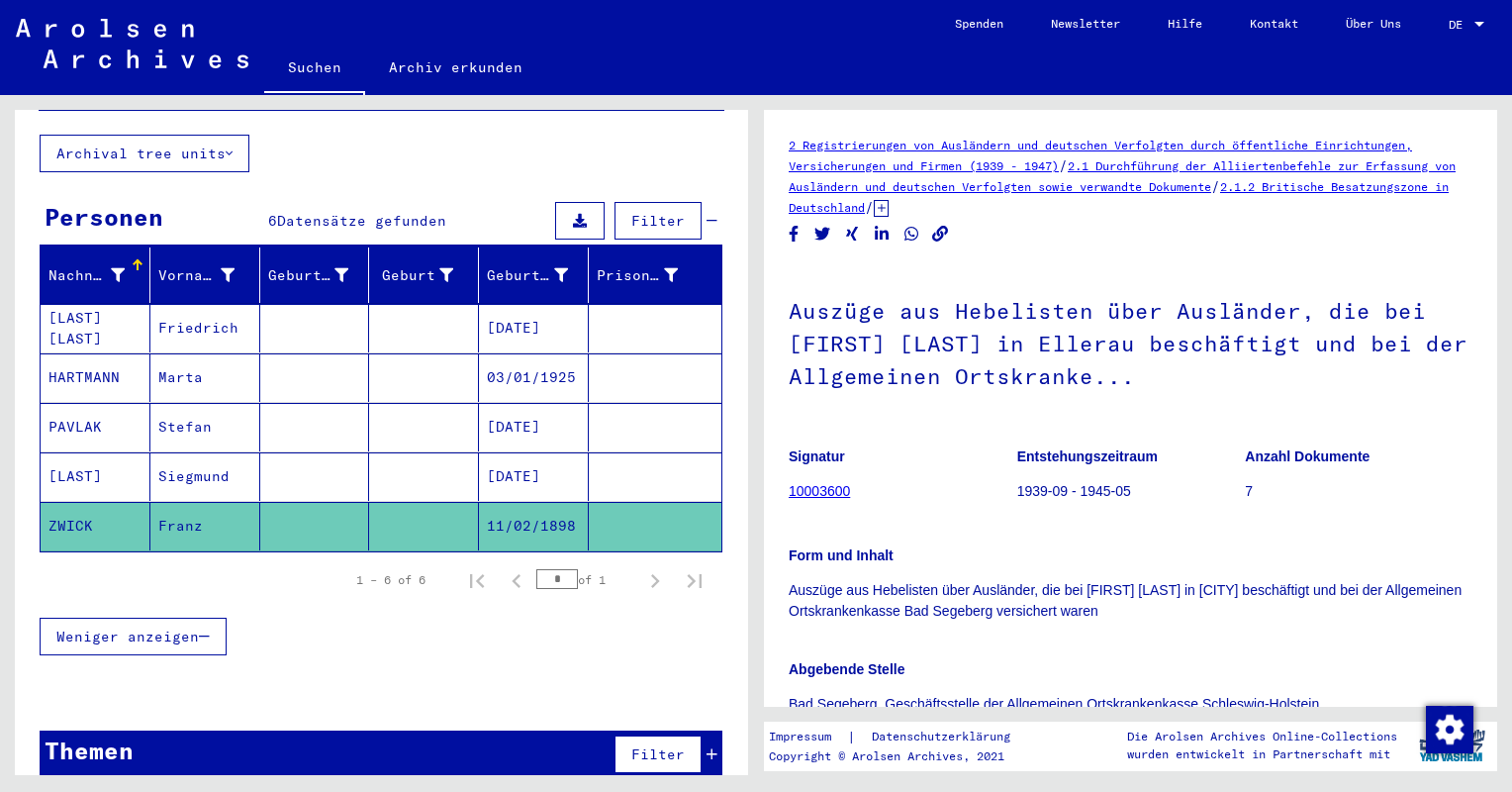 click on "2.1 Durchführung der Alliiertenbefehle zur Erfassung von Ausländern und deutschen Verfolgten sowie verwandte Dokumente" 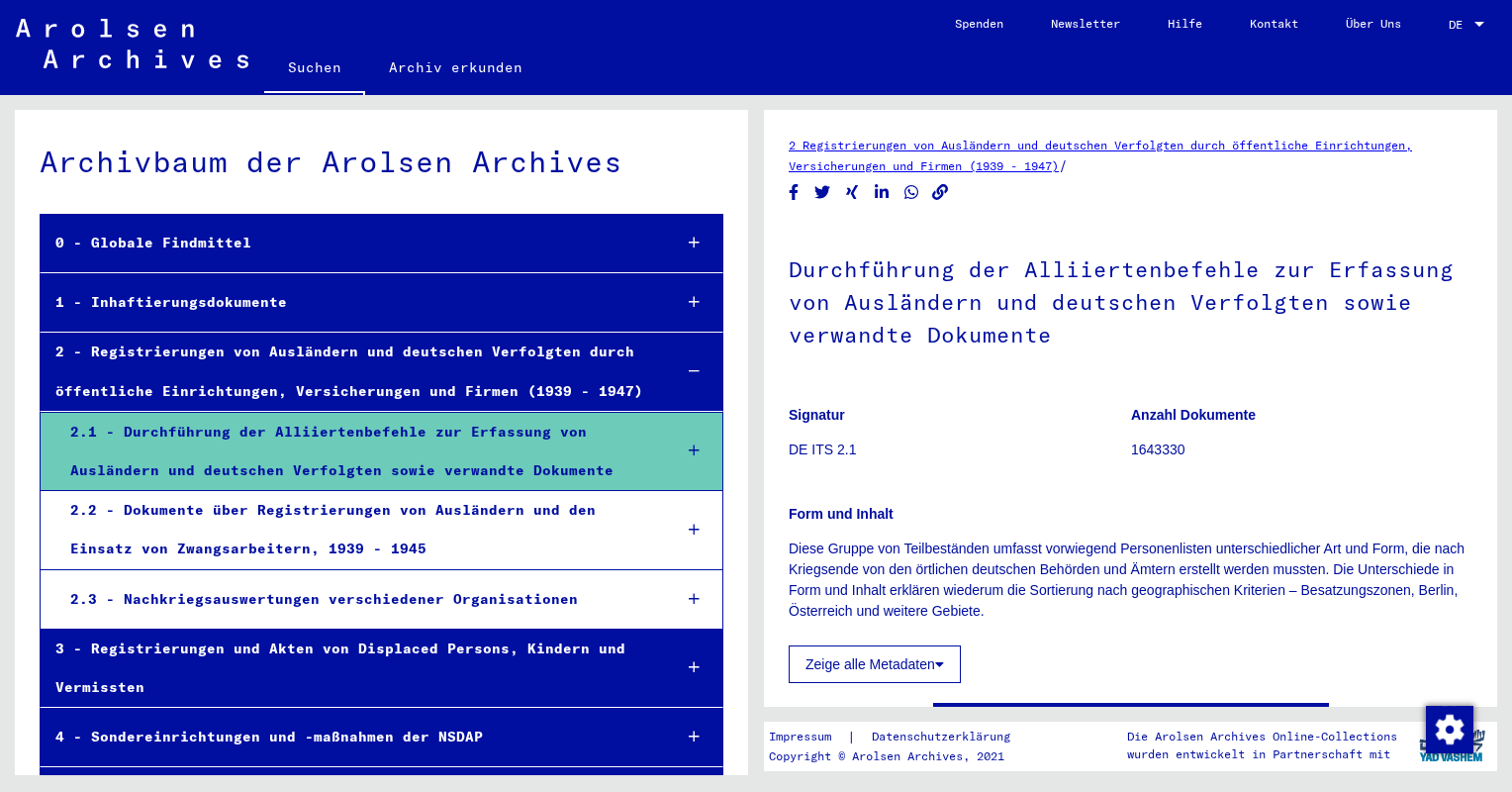 click on "2.2 - Dokumente über Registrierungen von Ausländern und den Einsatz von Zwangsarbeitern, 1939 - 1945" at bounding box center [355, 530] 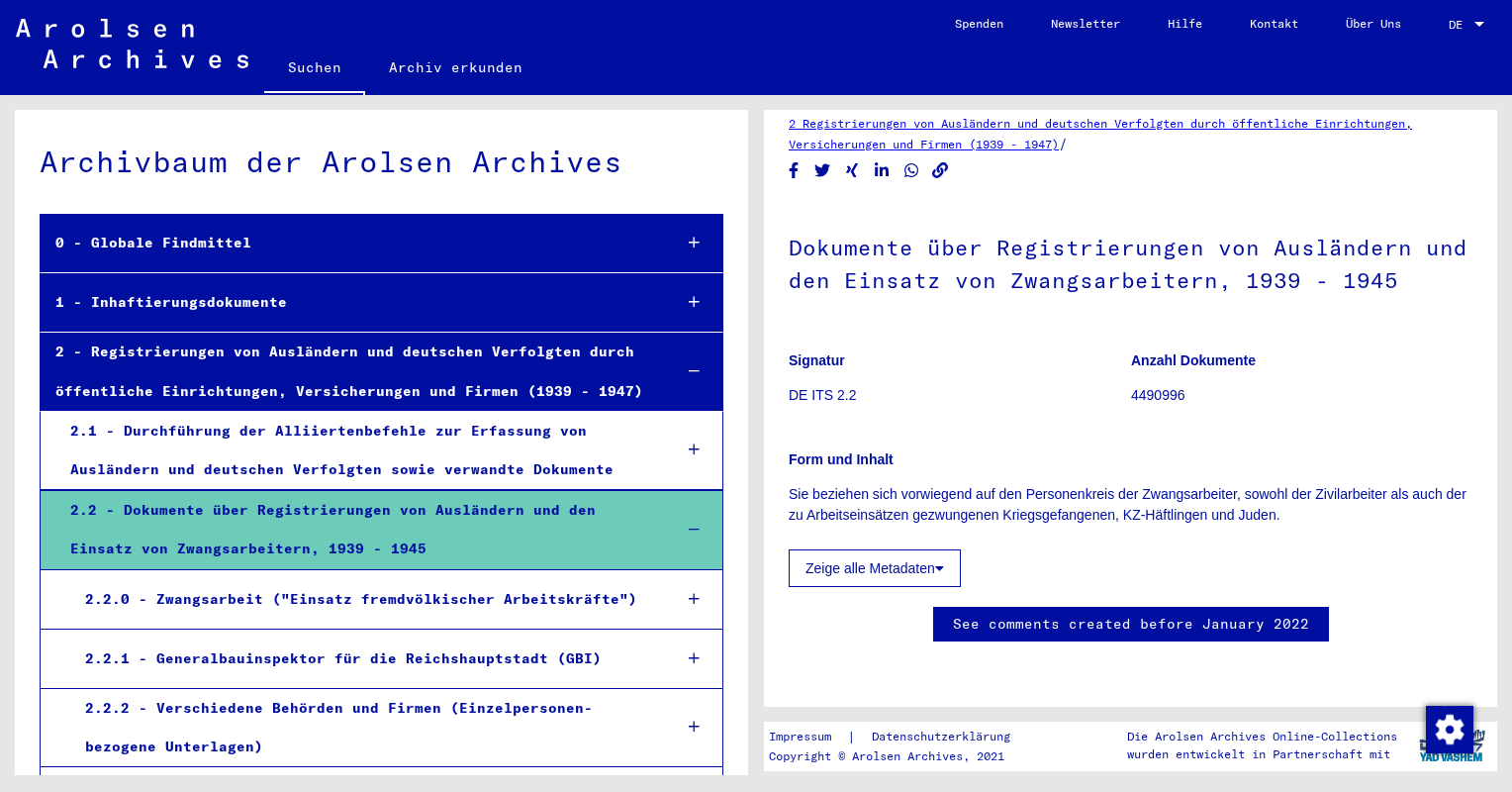 scroll, scrollTop: 99, scrollLeft: 0, axis: vertical 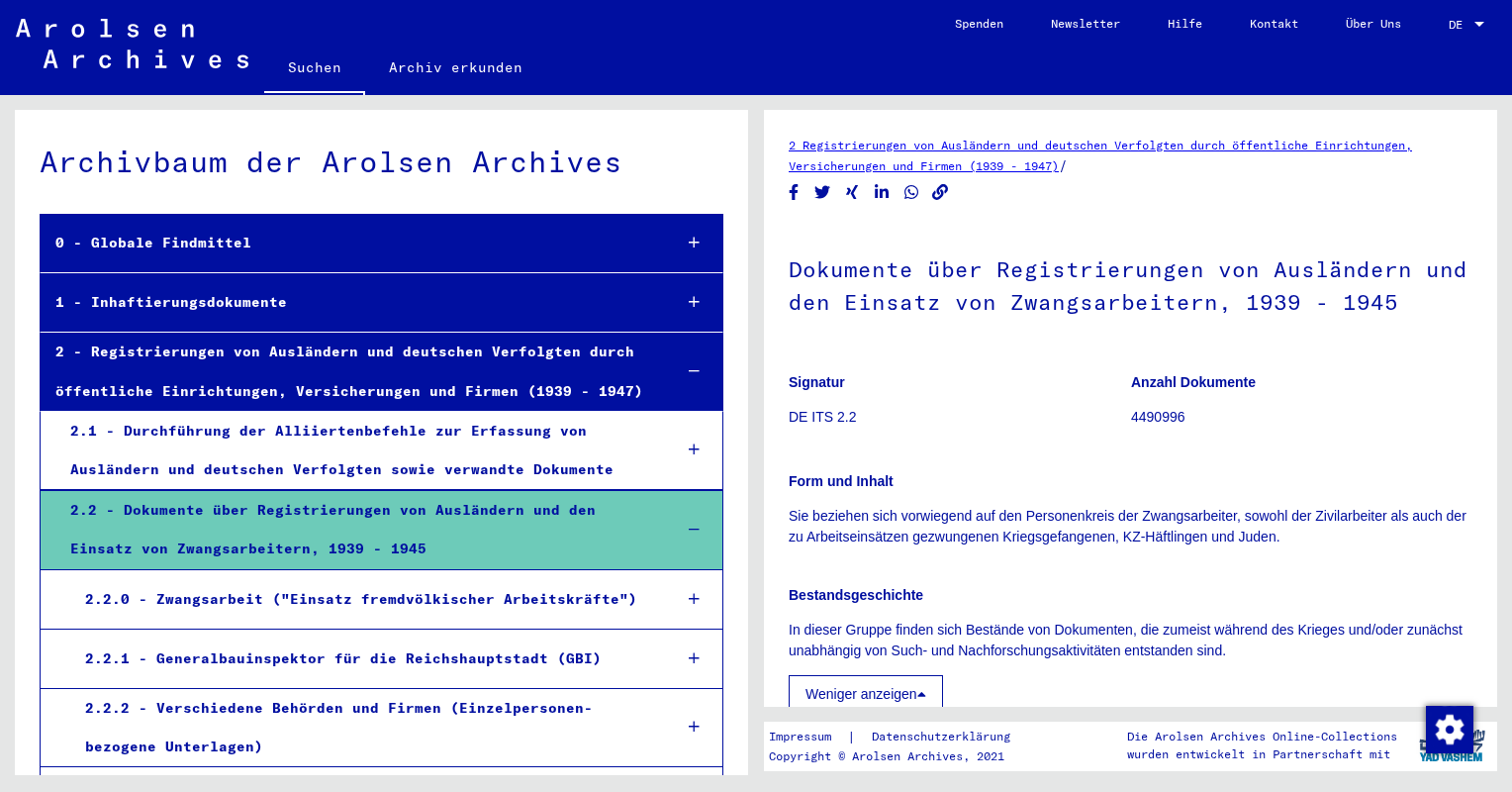 click on "Suchen" 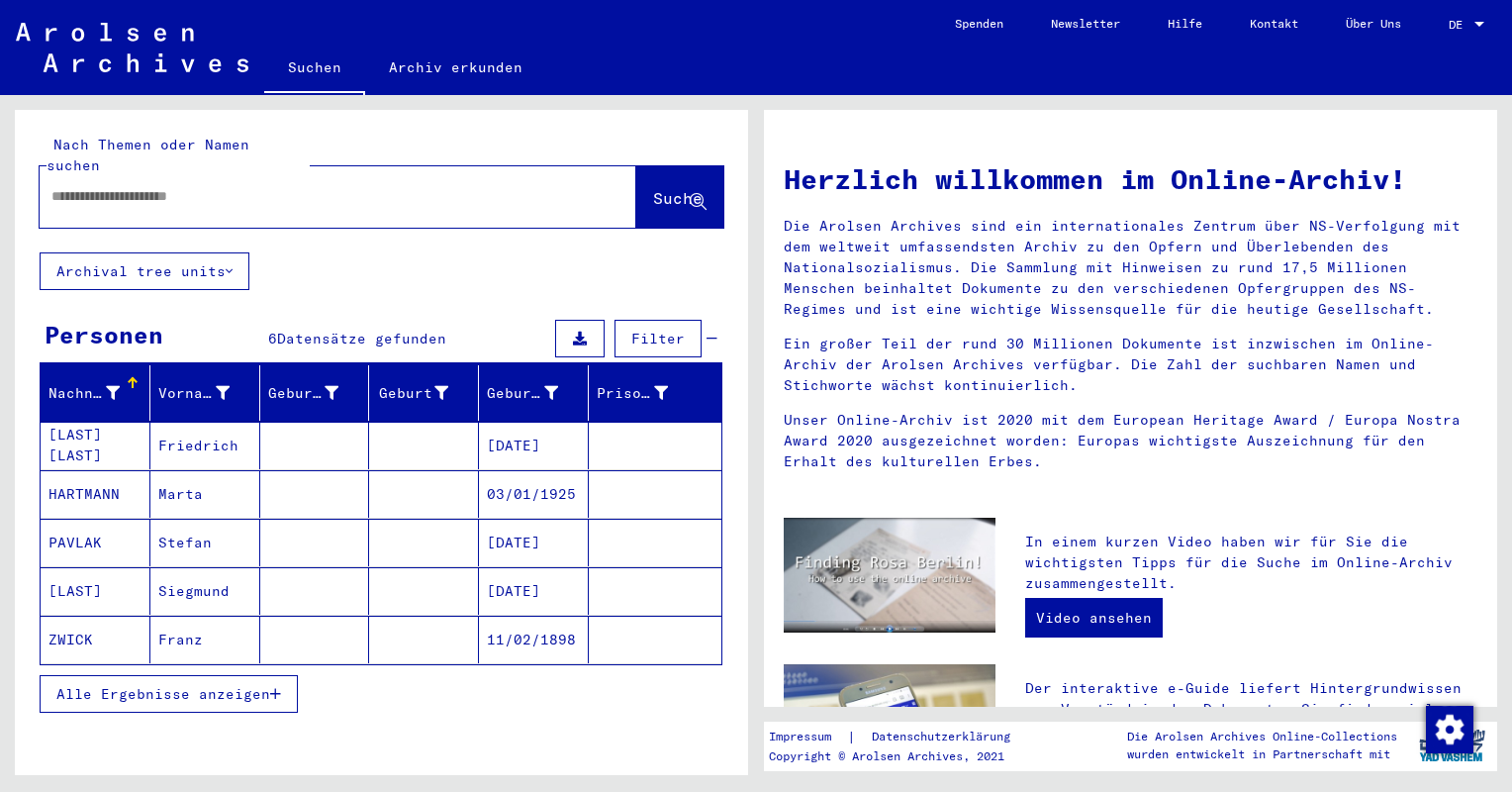 click on "Archiv erkunden" 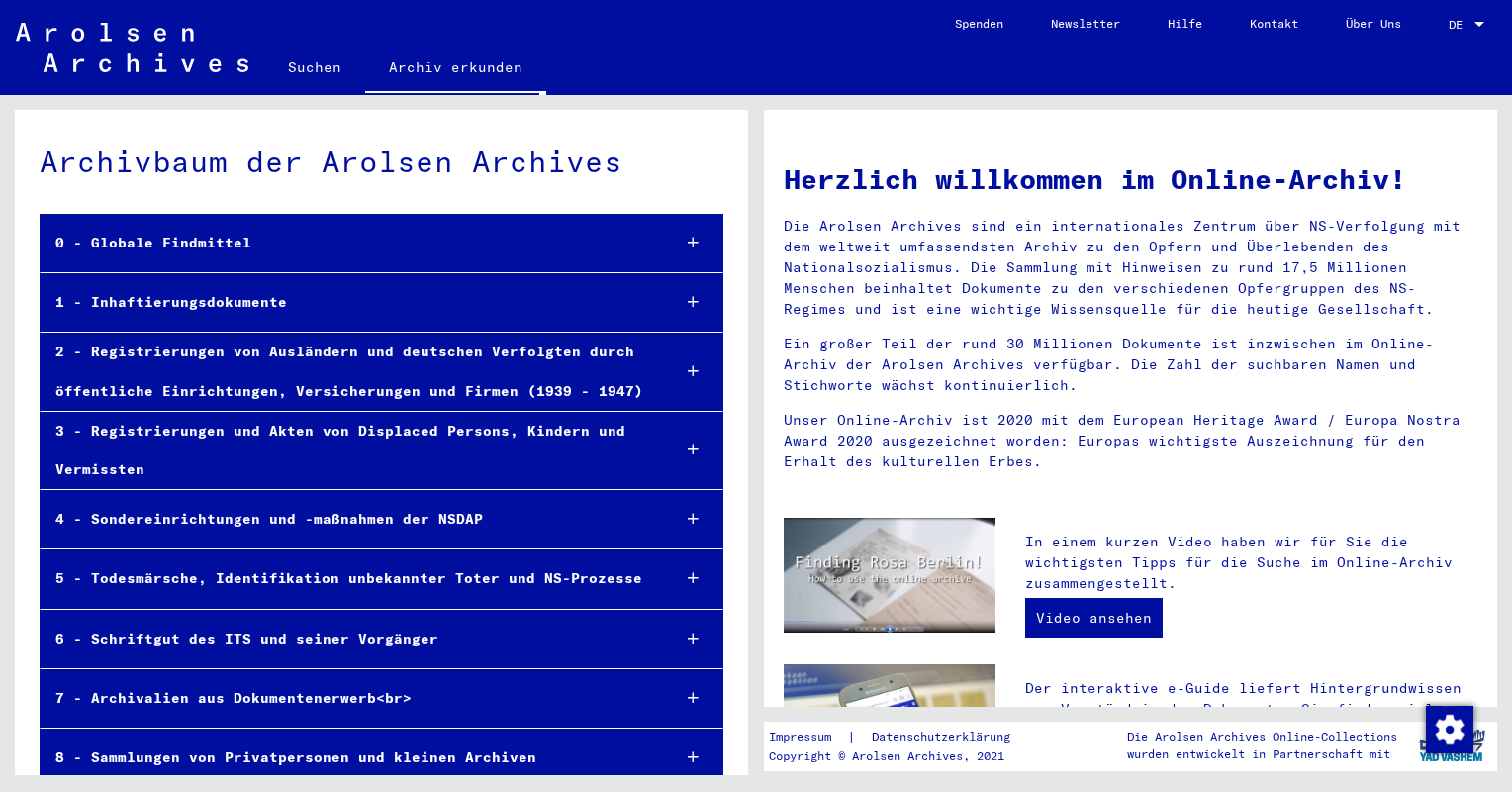 click on "Suchen" 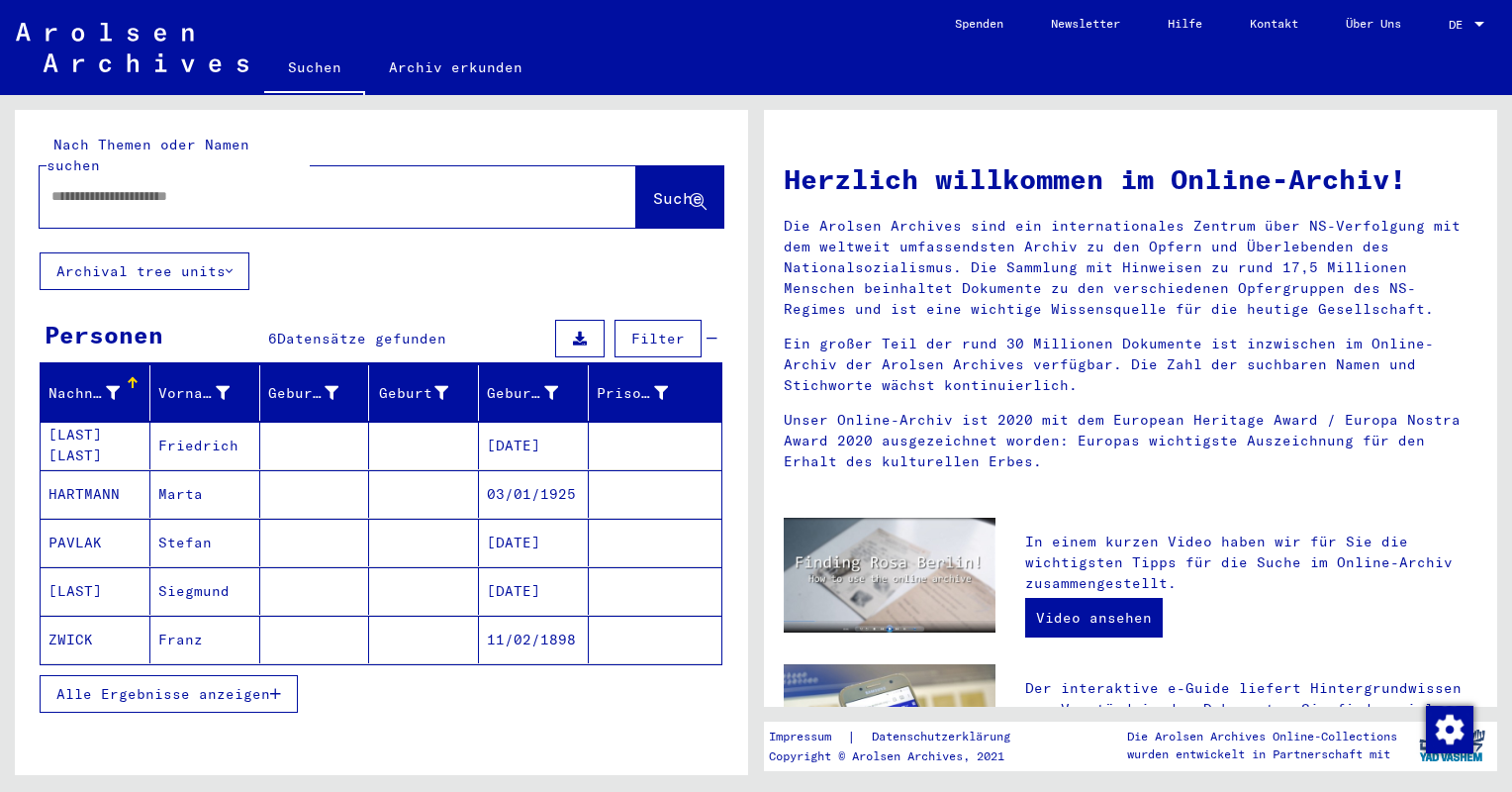 click at bounding box center (314, 196) 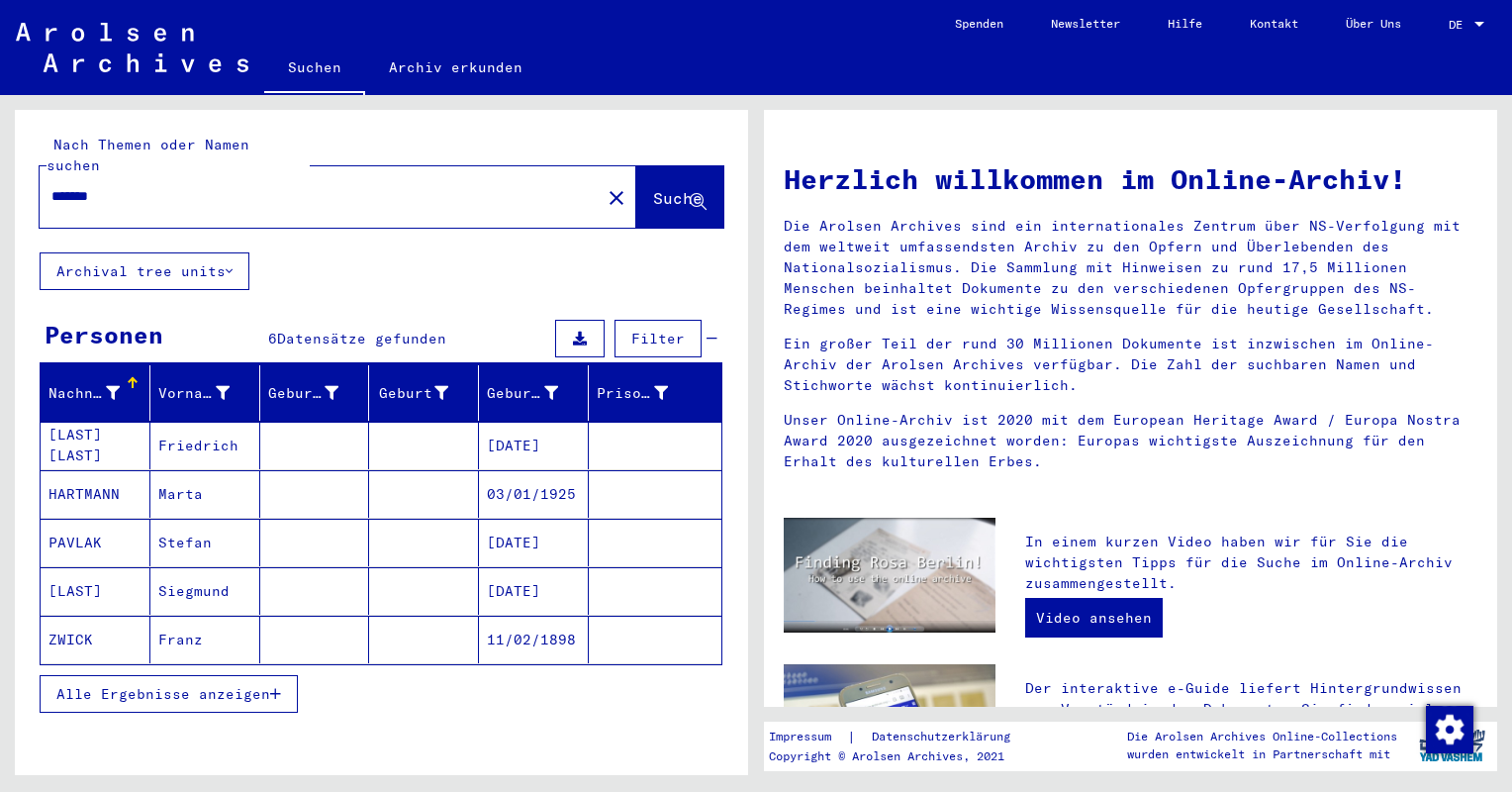 type on "*******" 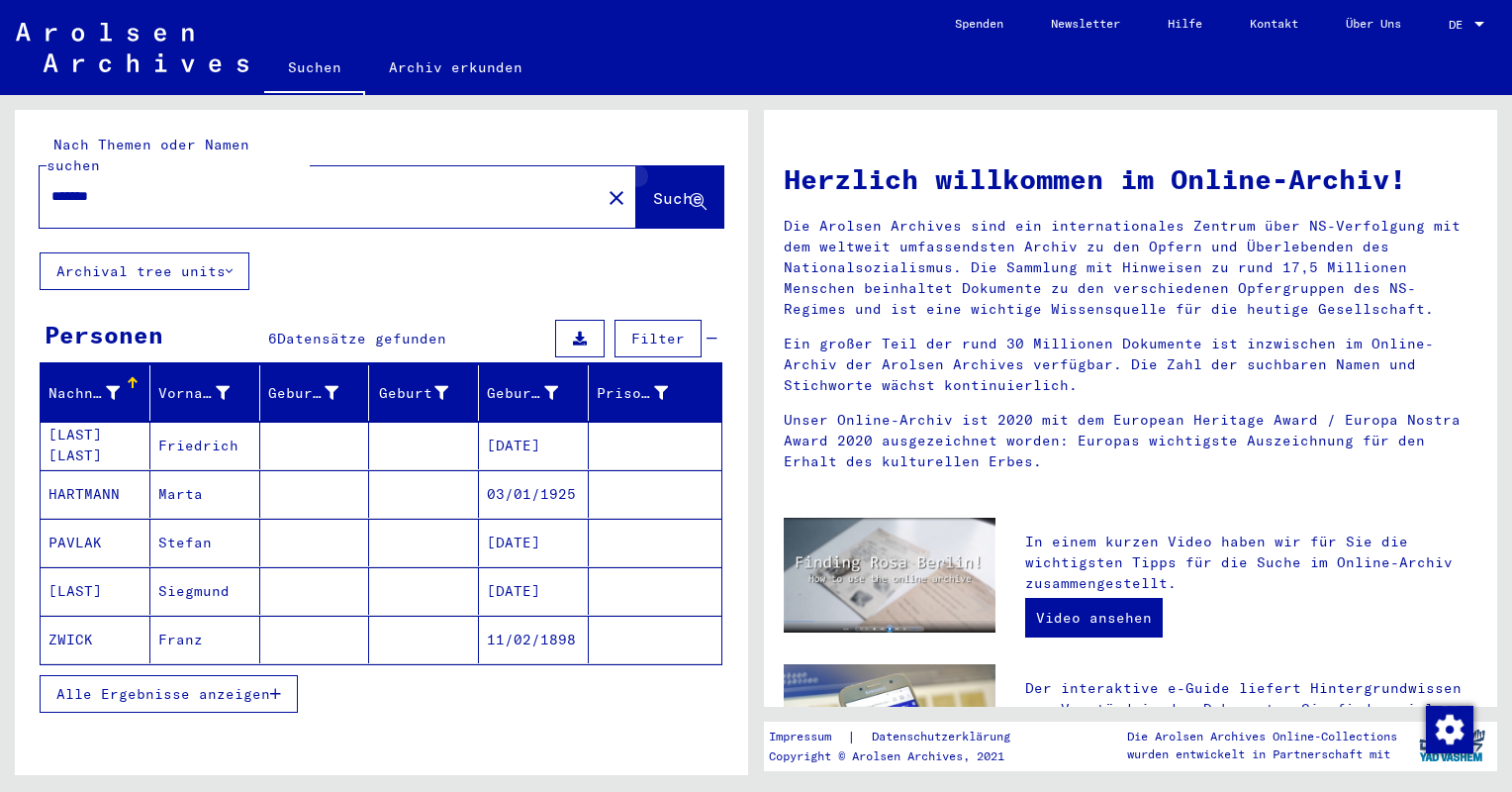 click on "Suche" 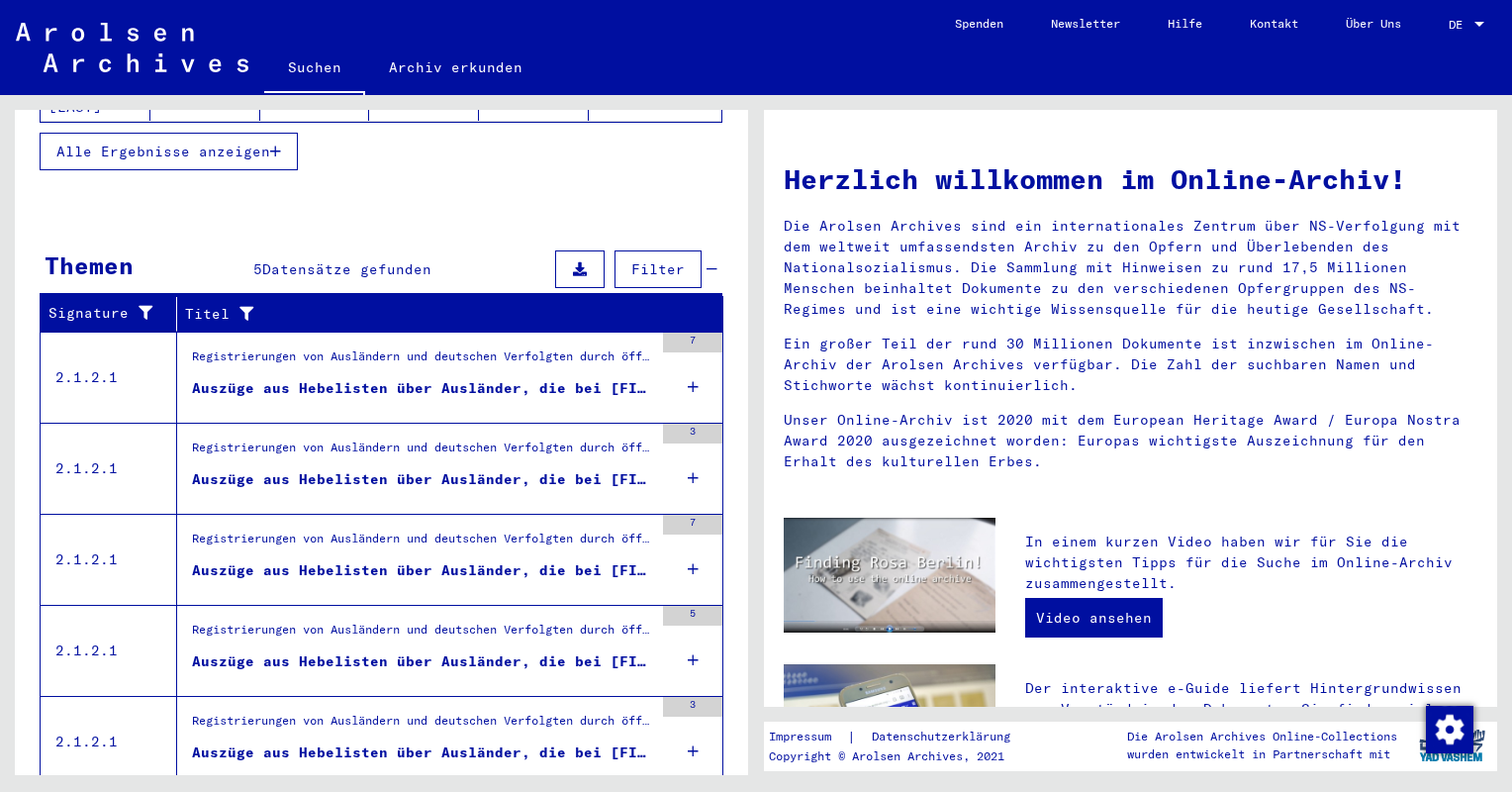 scroll, scrollTop: 586, scrollLeft: 0, axis: vertical 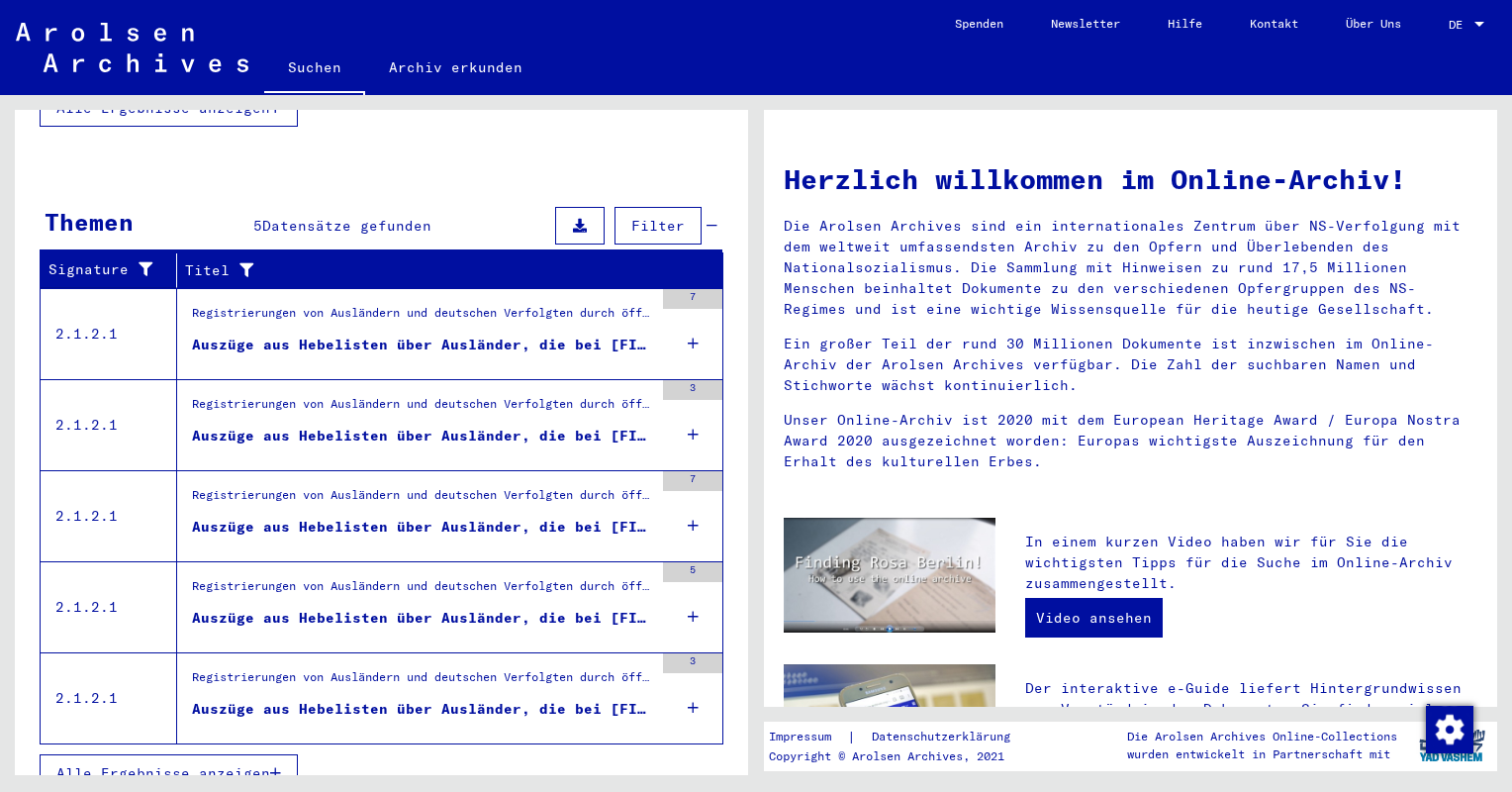 click on "Alle Ergebnisse anzeigen" at bounding box center [163, 773] 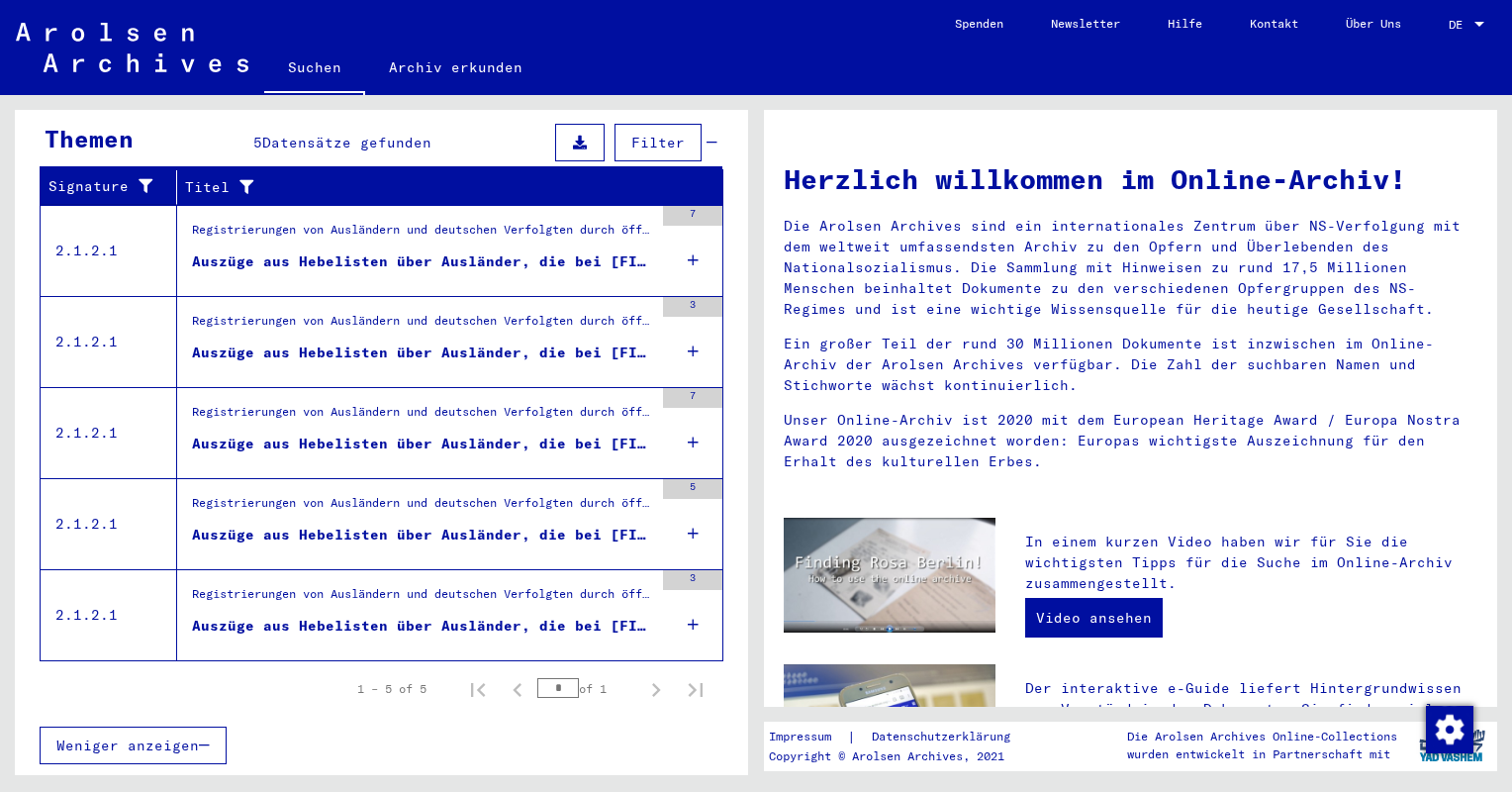 scroll, scrollTop: 285, scrollLeft: 0, axis: vertical 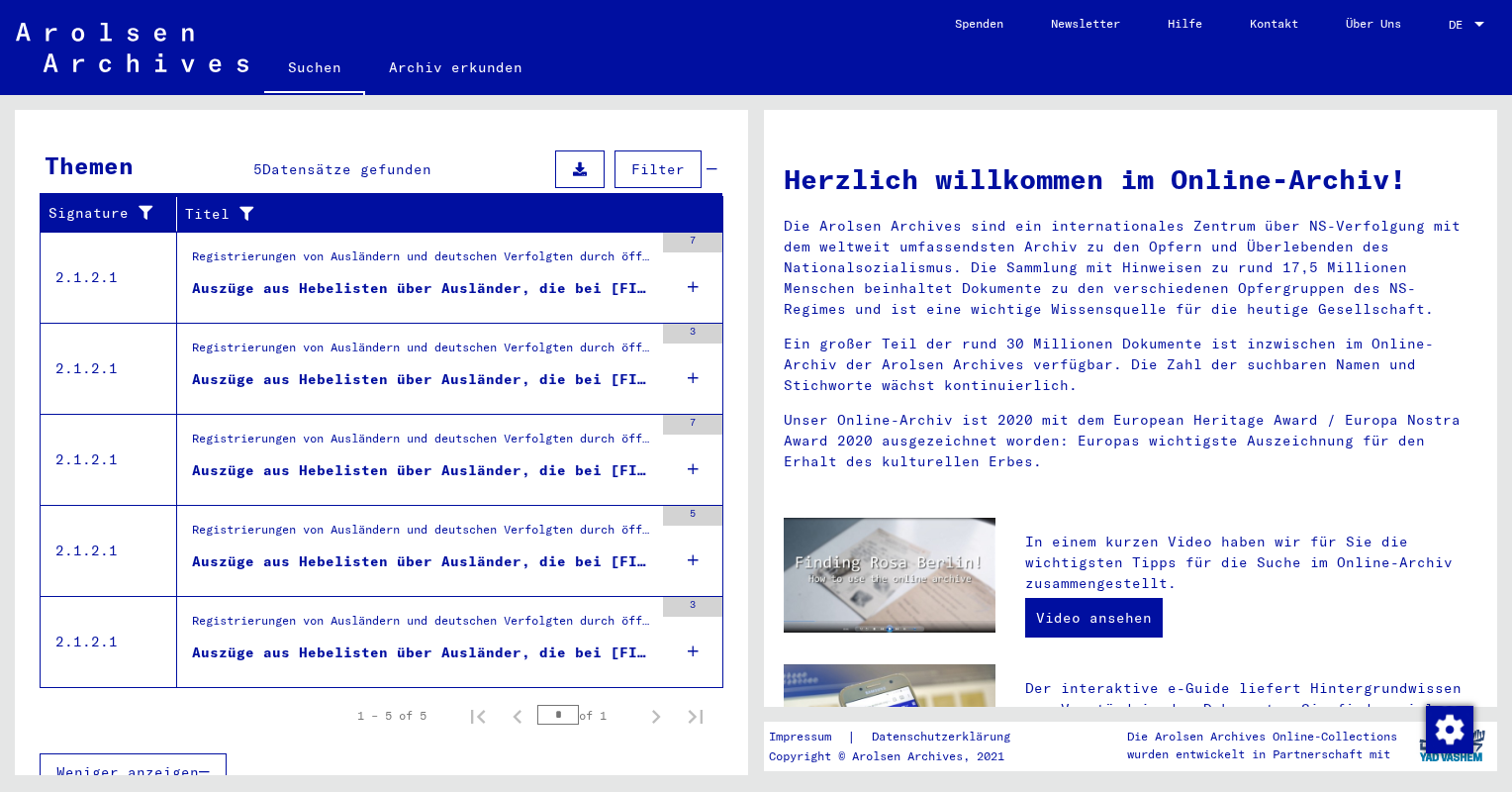 click at bounding box center [655, 354] 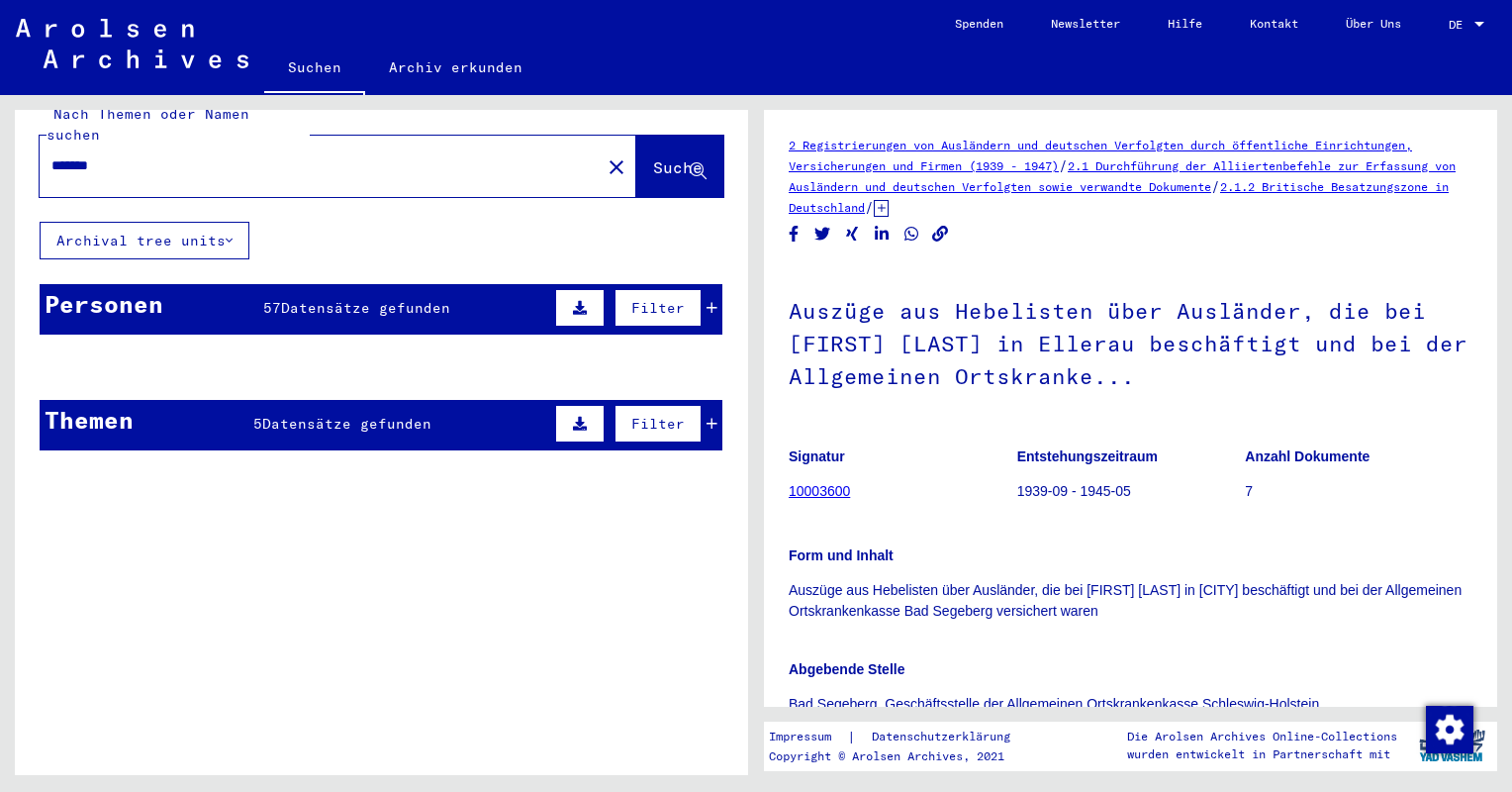 scroll, scrollTop: 0, scrollLeft: 0, axis: both 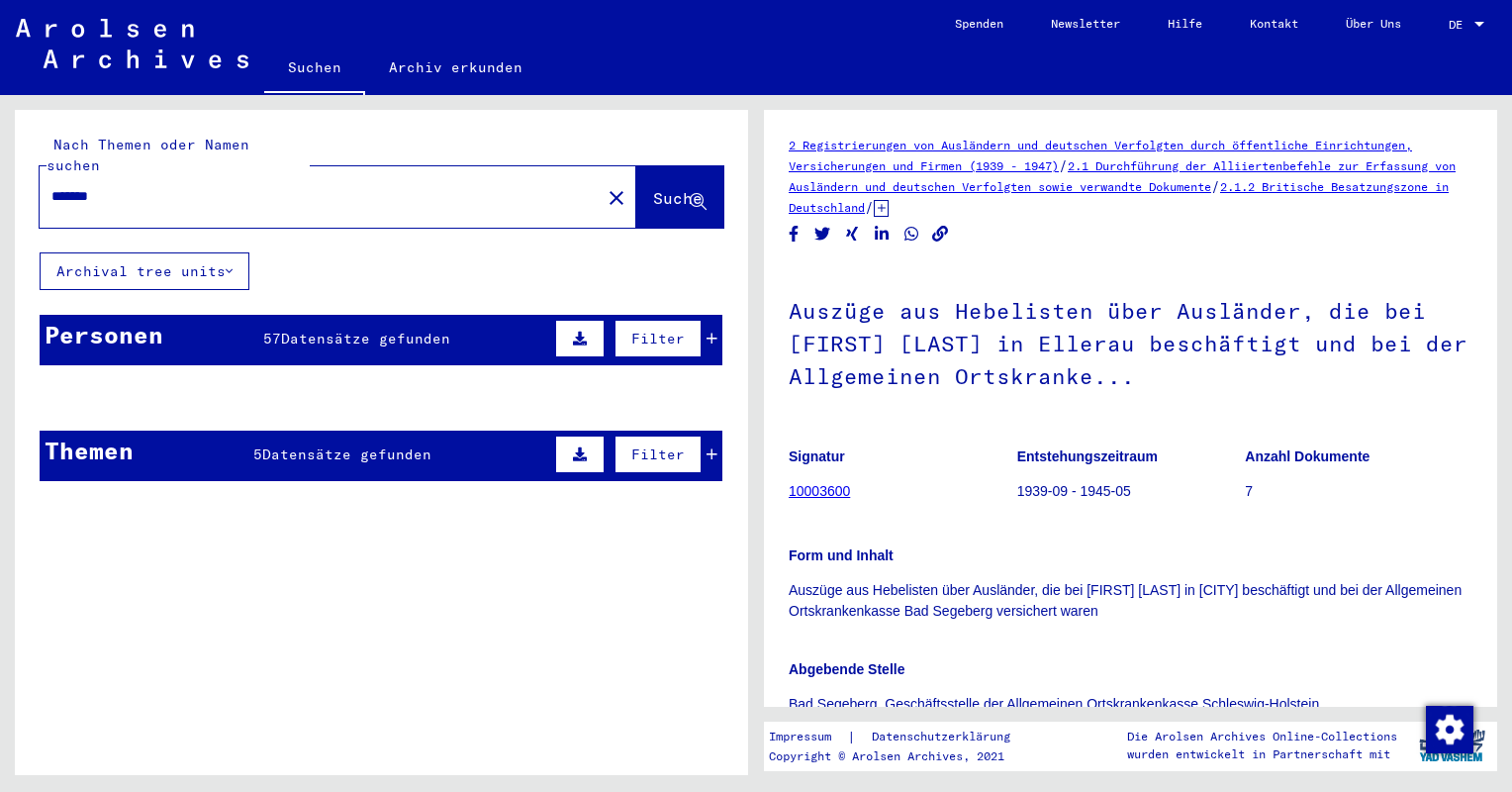 click 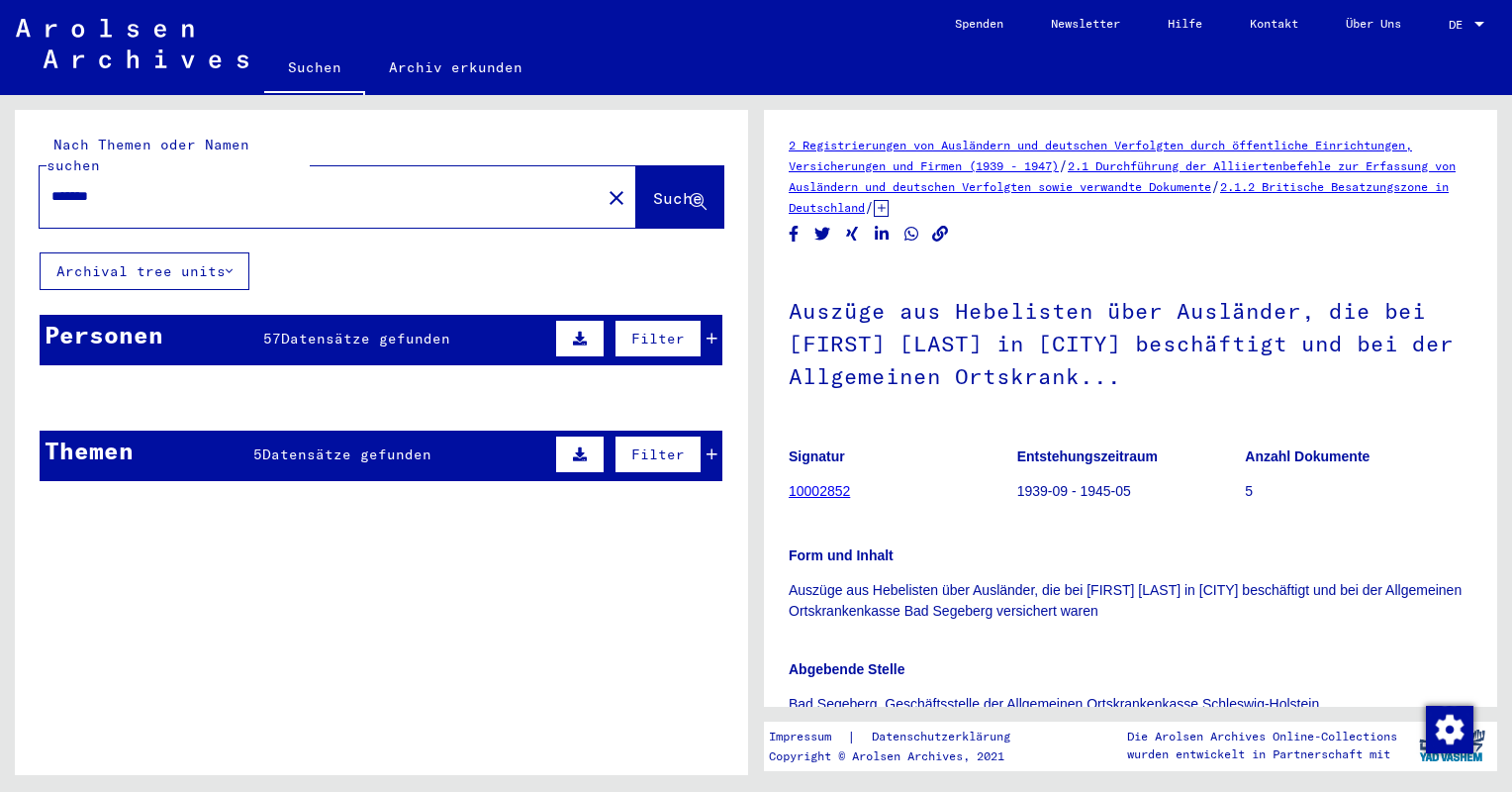 click at bounding box center [655, 495] 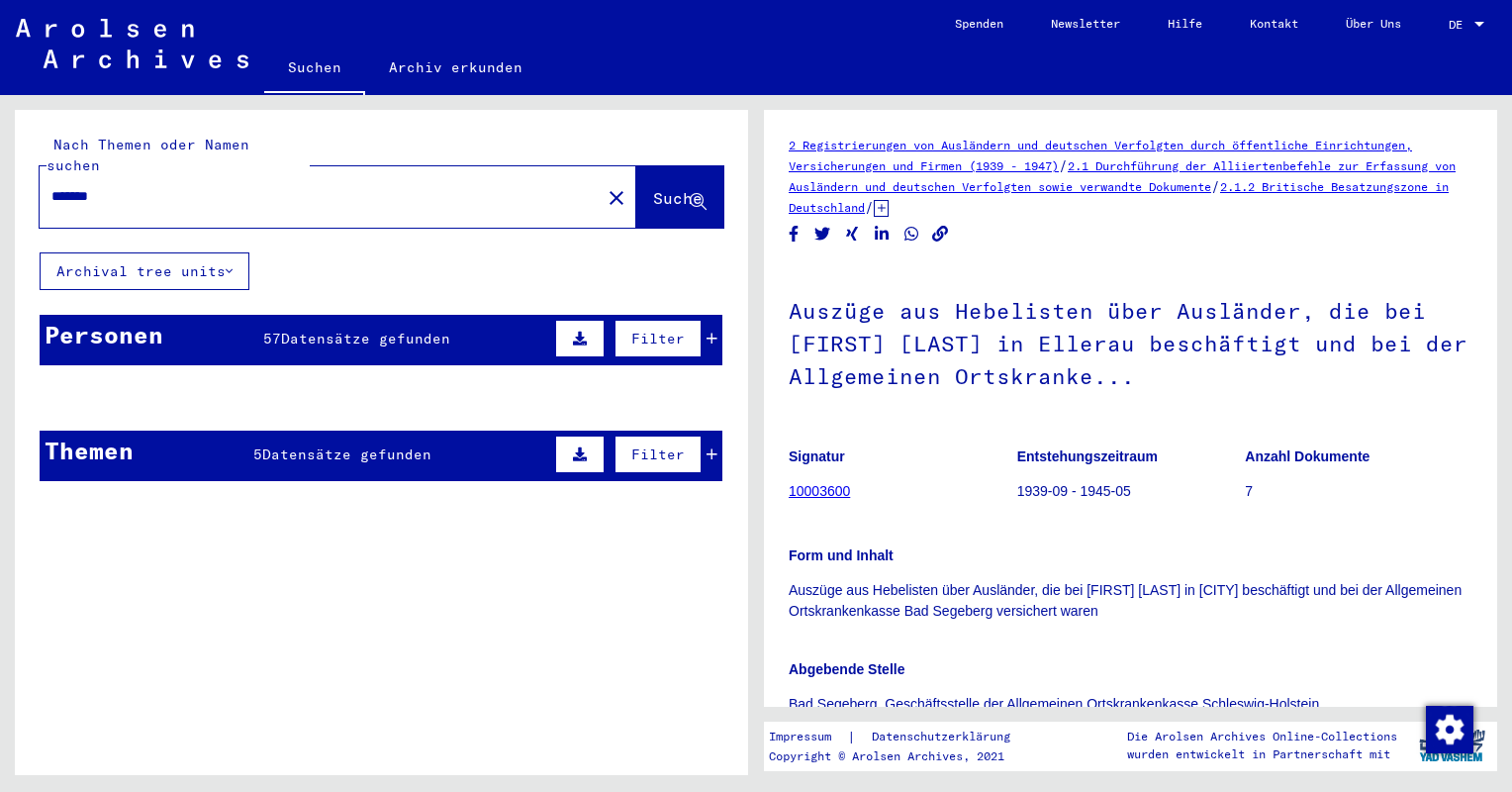 click 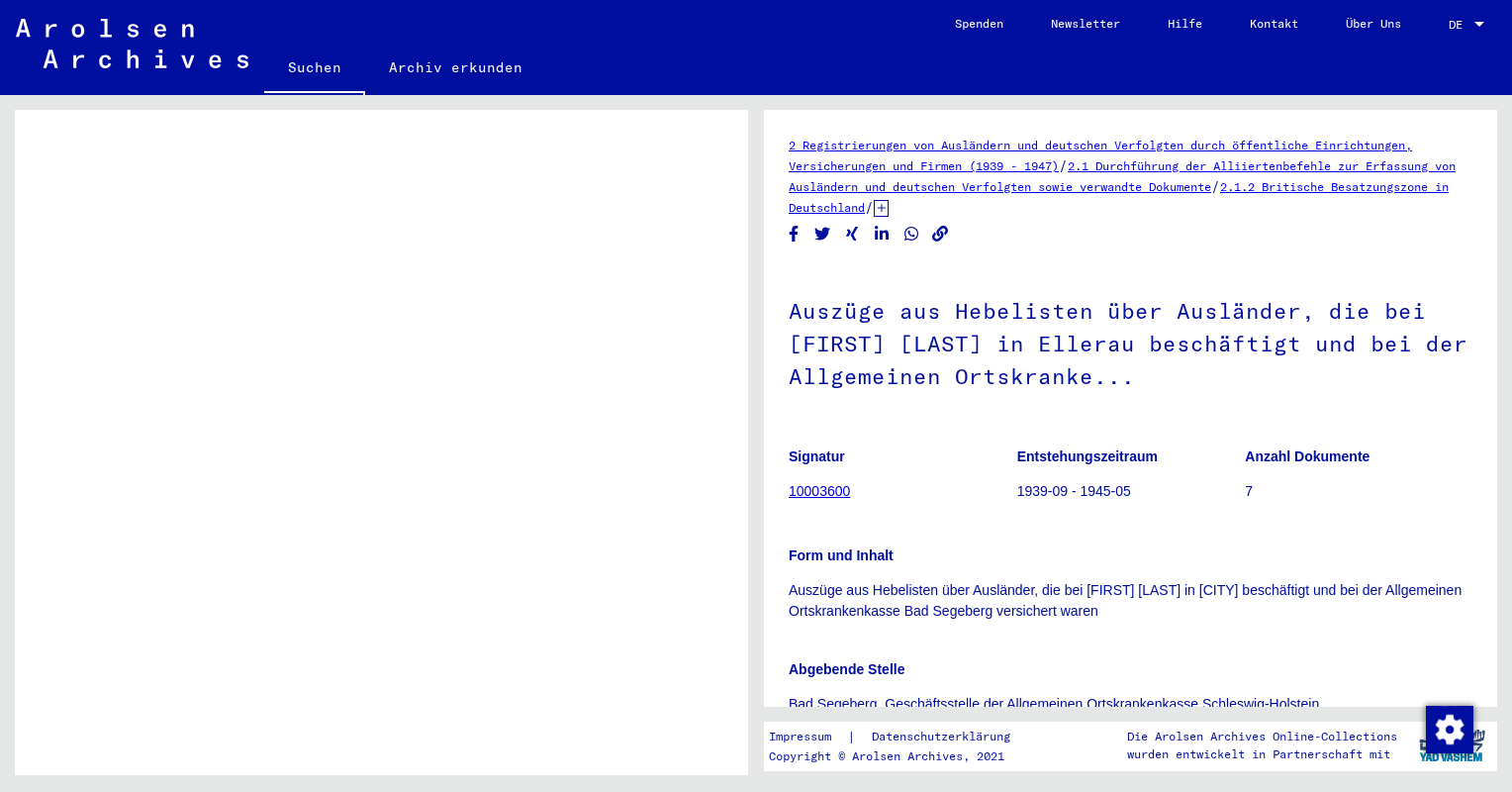scroll, scrollTop: 594, scrollLeft: 0, axis: vertical 